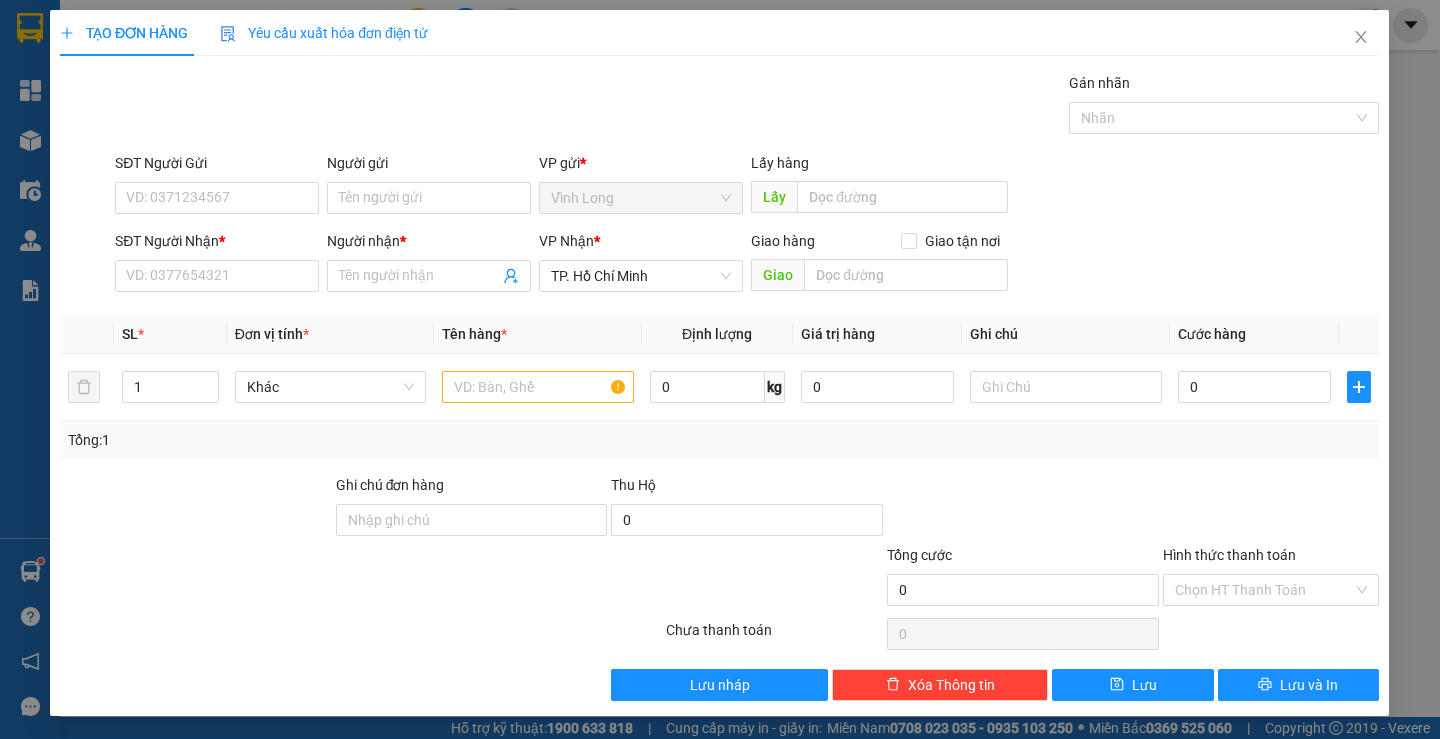 scroll, scrollTop: 0, scrollLeft: 0, axis: both 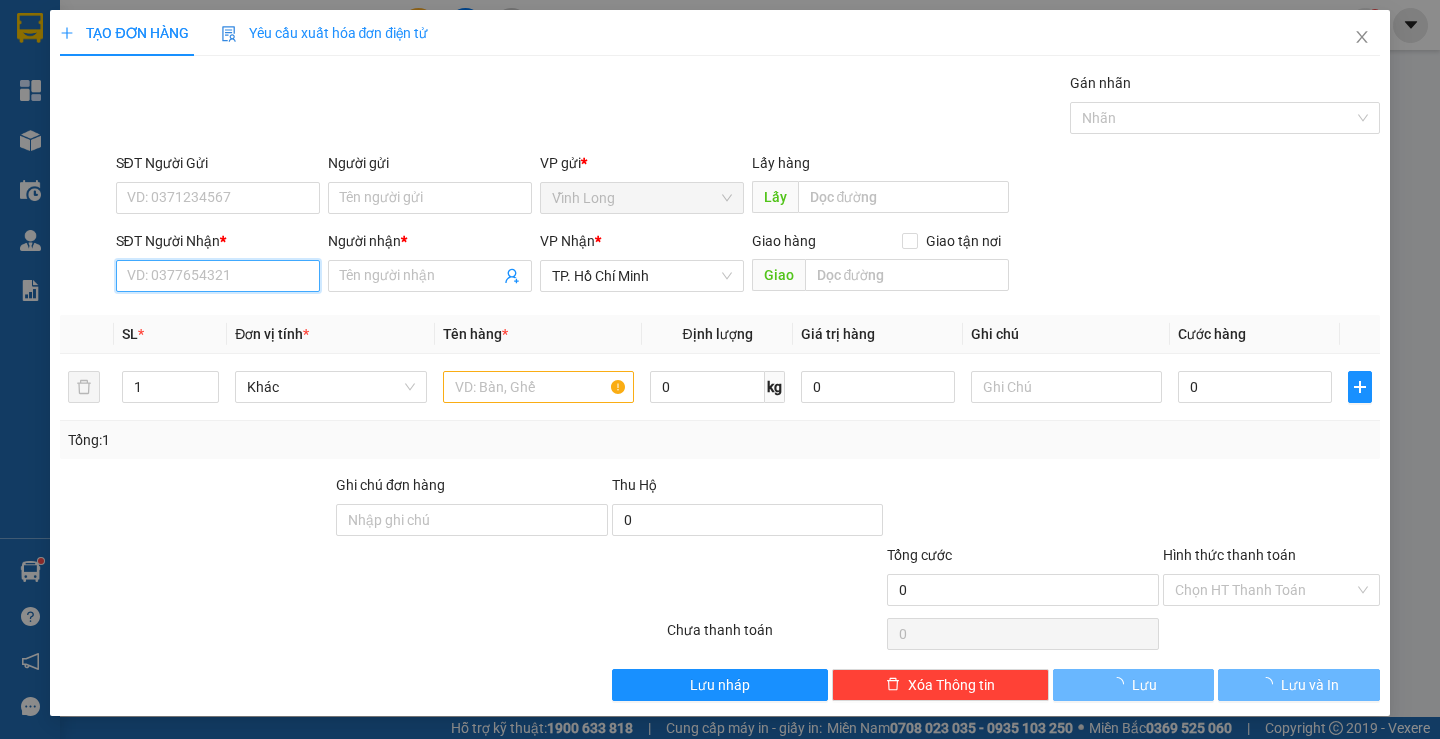 click on "SĐT Người Nhận  *" at bounding box center [218, 276] 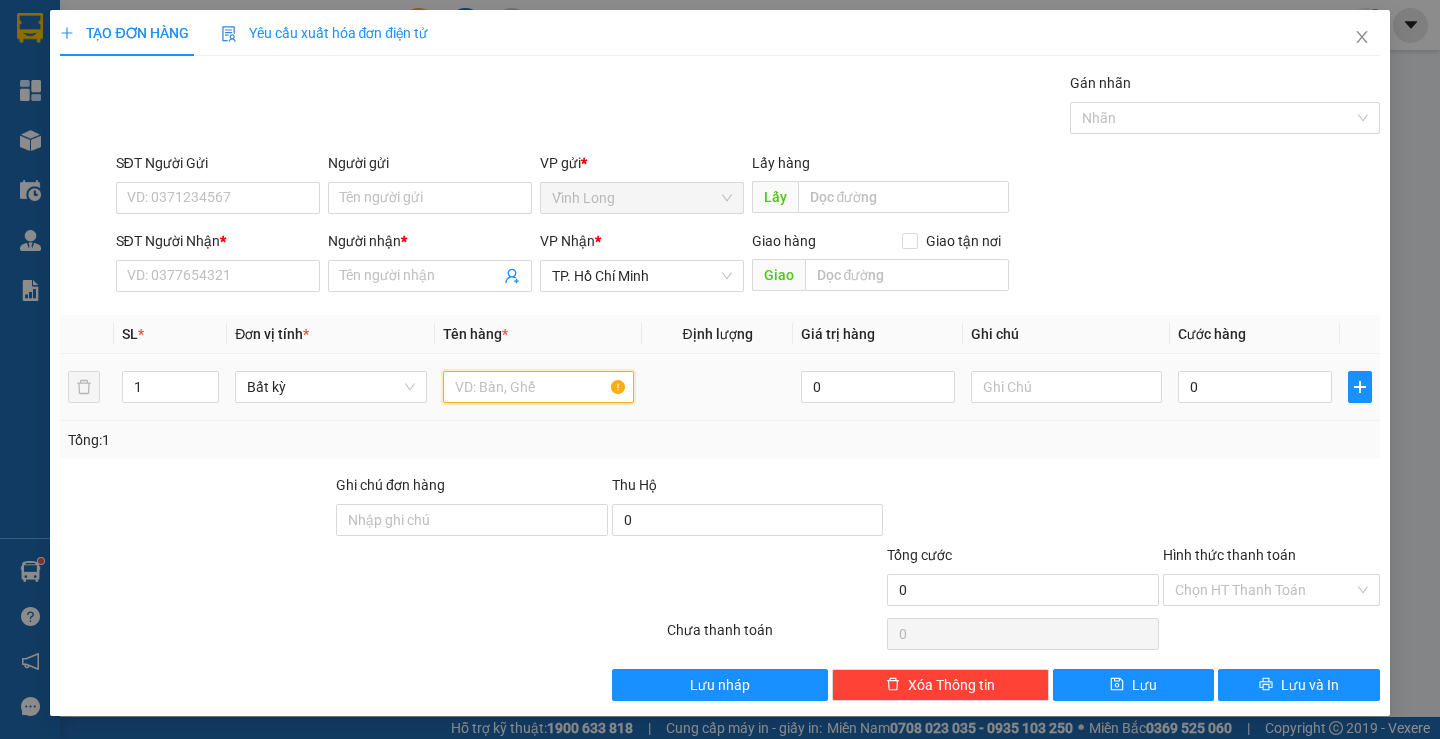 click at bounding box center (538, 387) 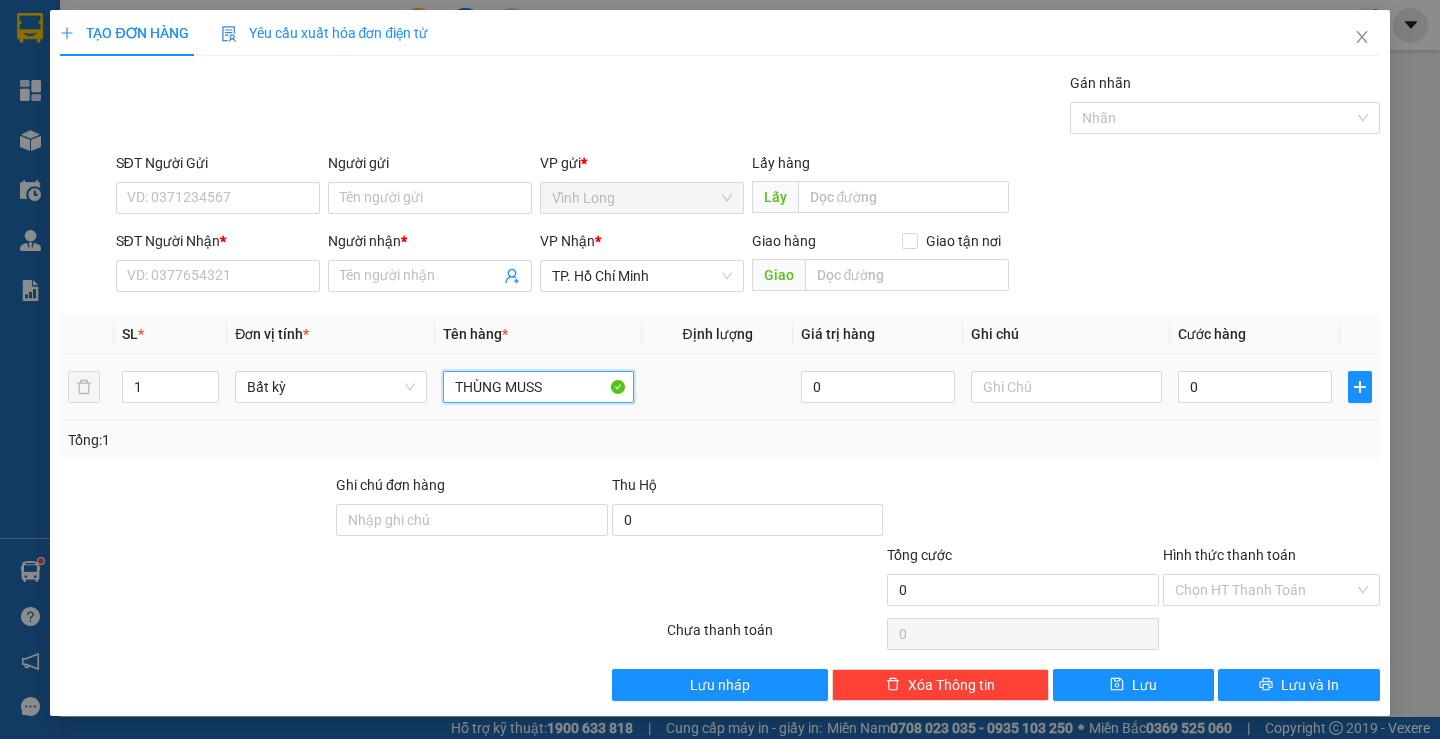 type on "THÙNG MUSS" 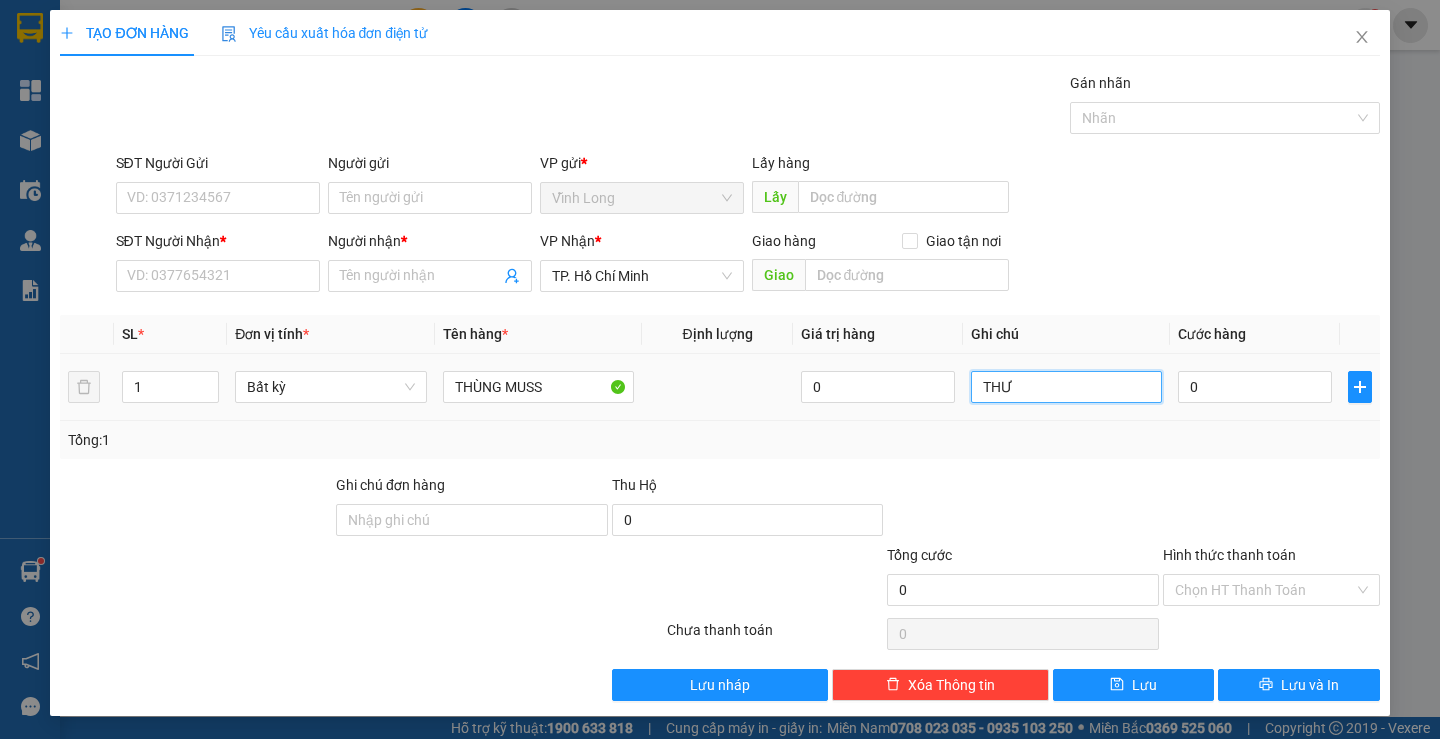 type on "THƯ" 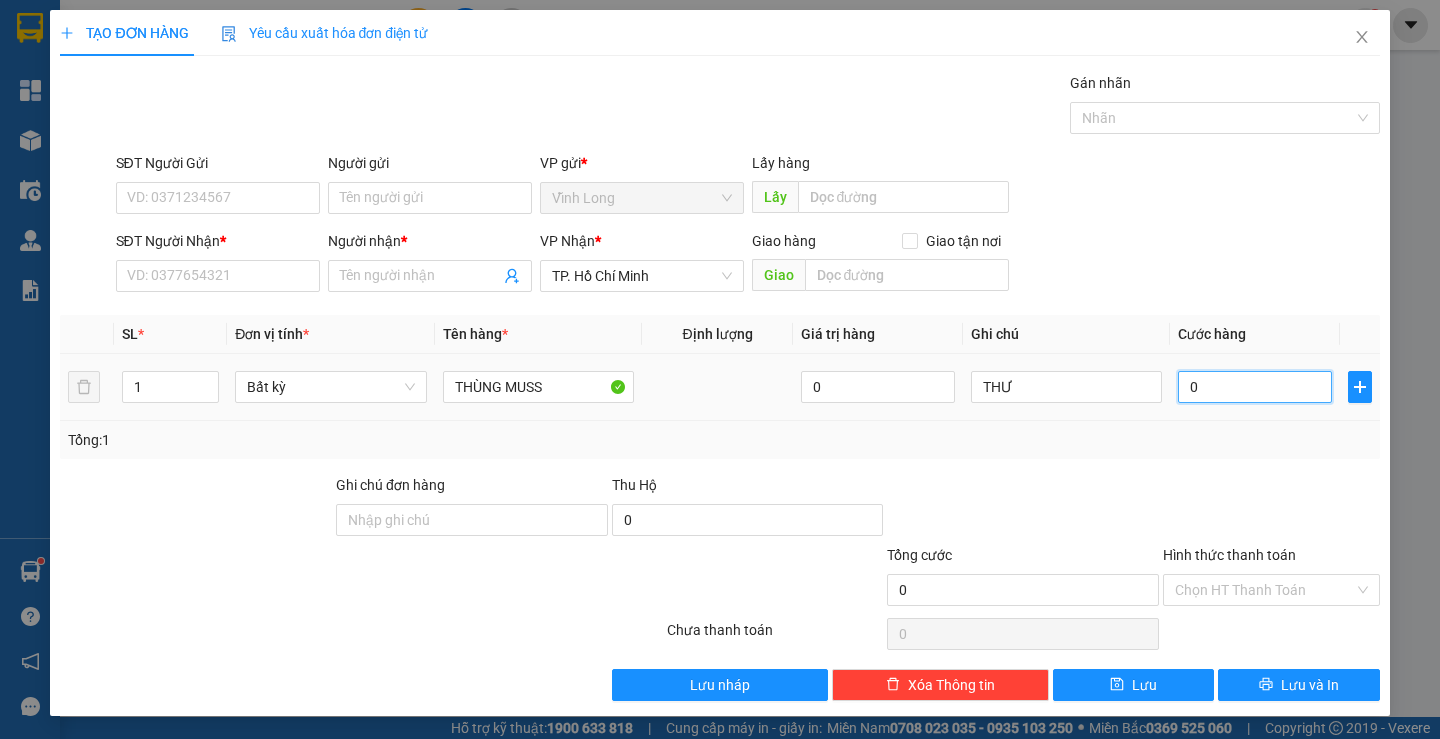 type on "4" 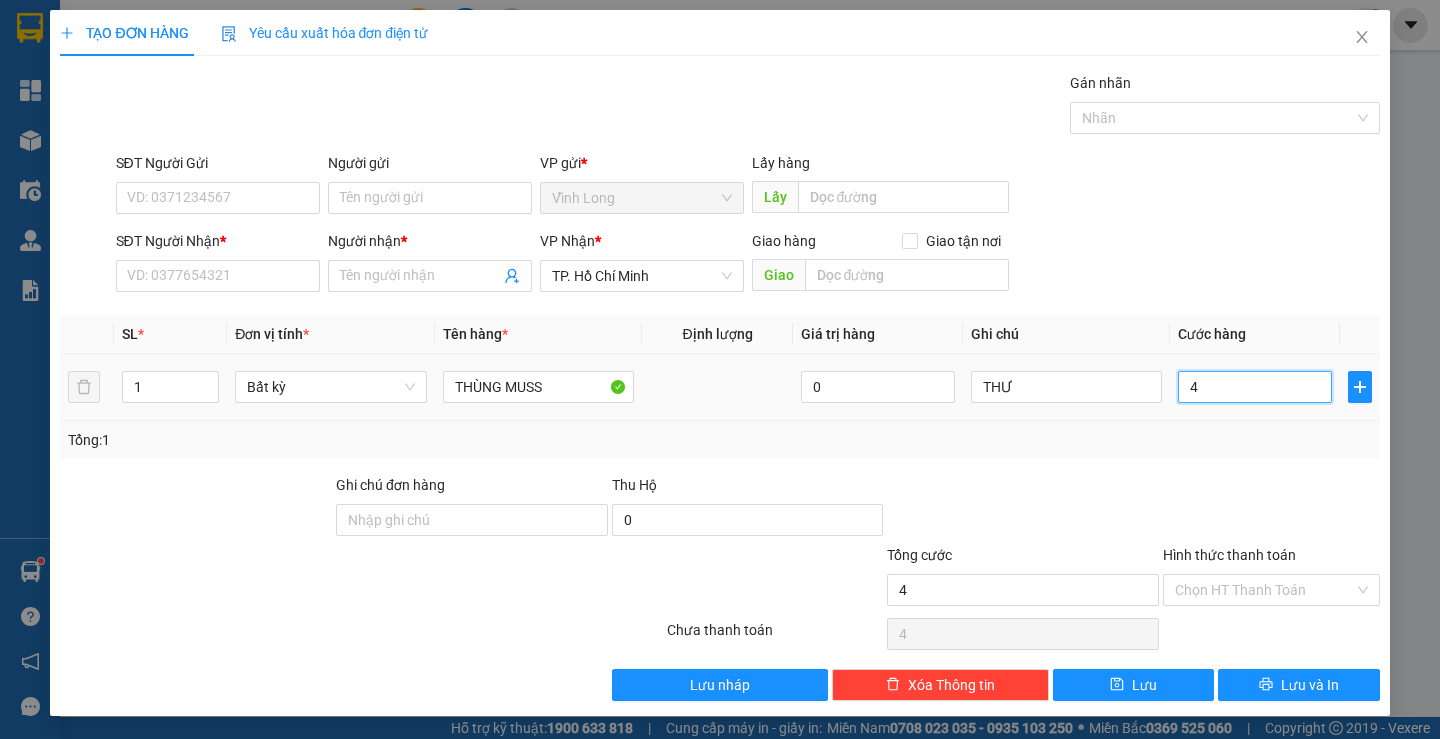 type on "40" 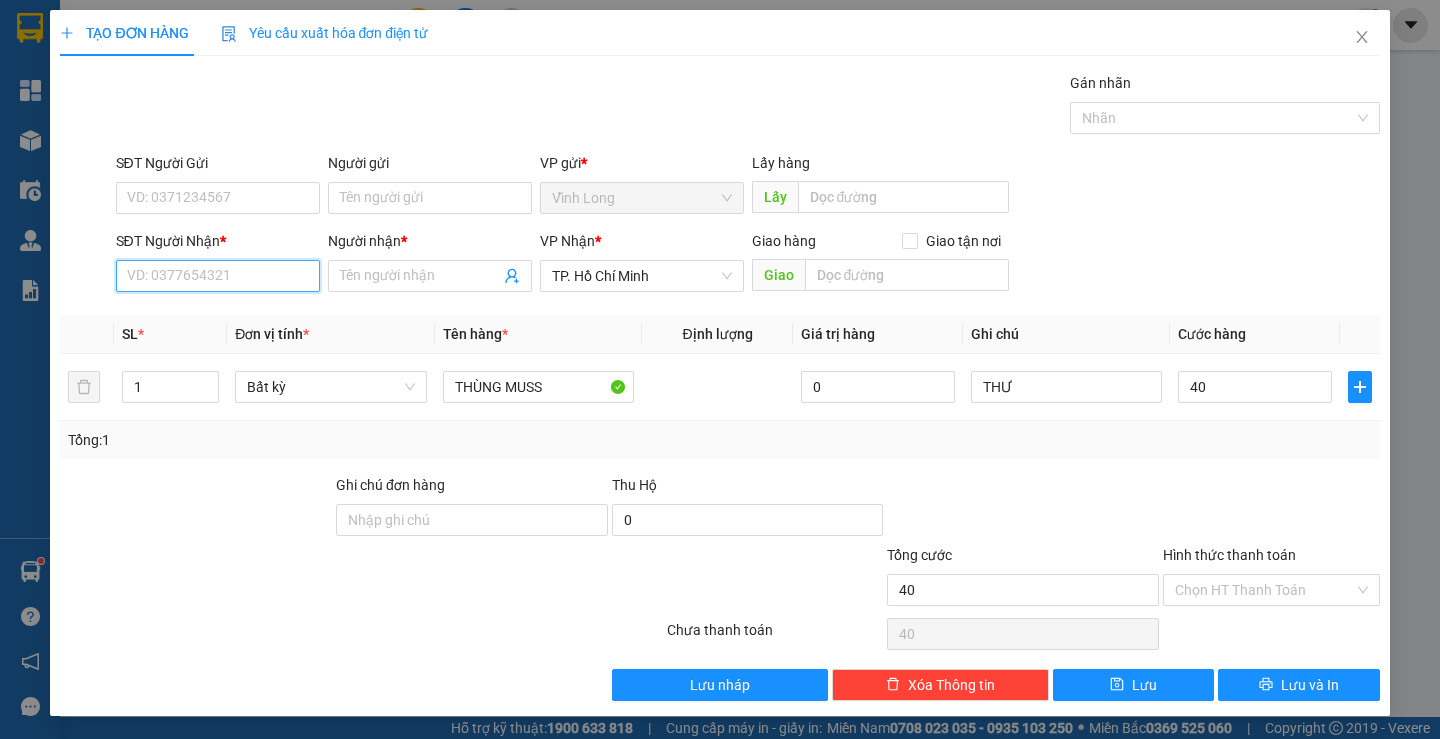 type on "40.000" 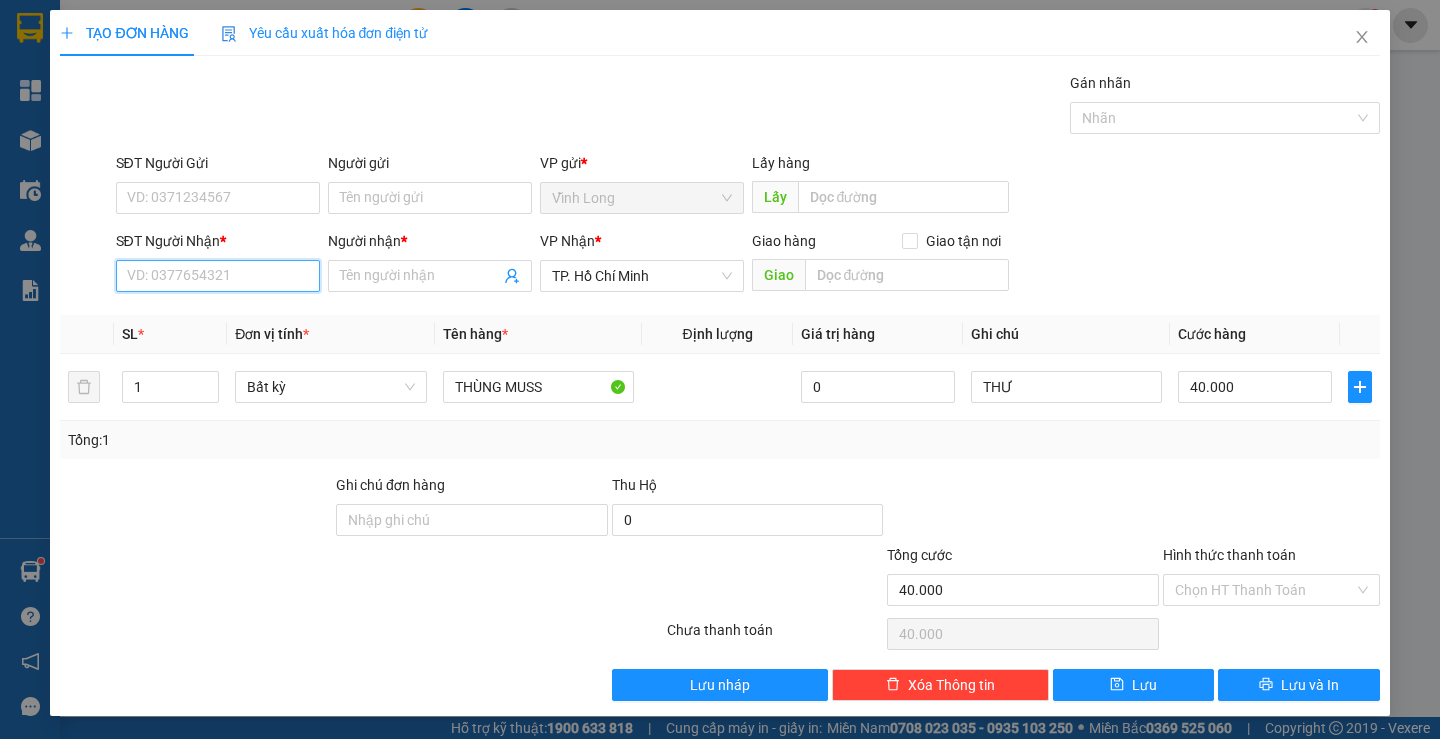 click on "SĐT Người Nhận  *" at bounding box center (218, 276) 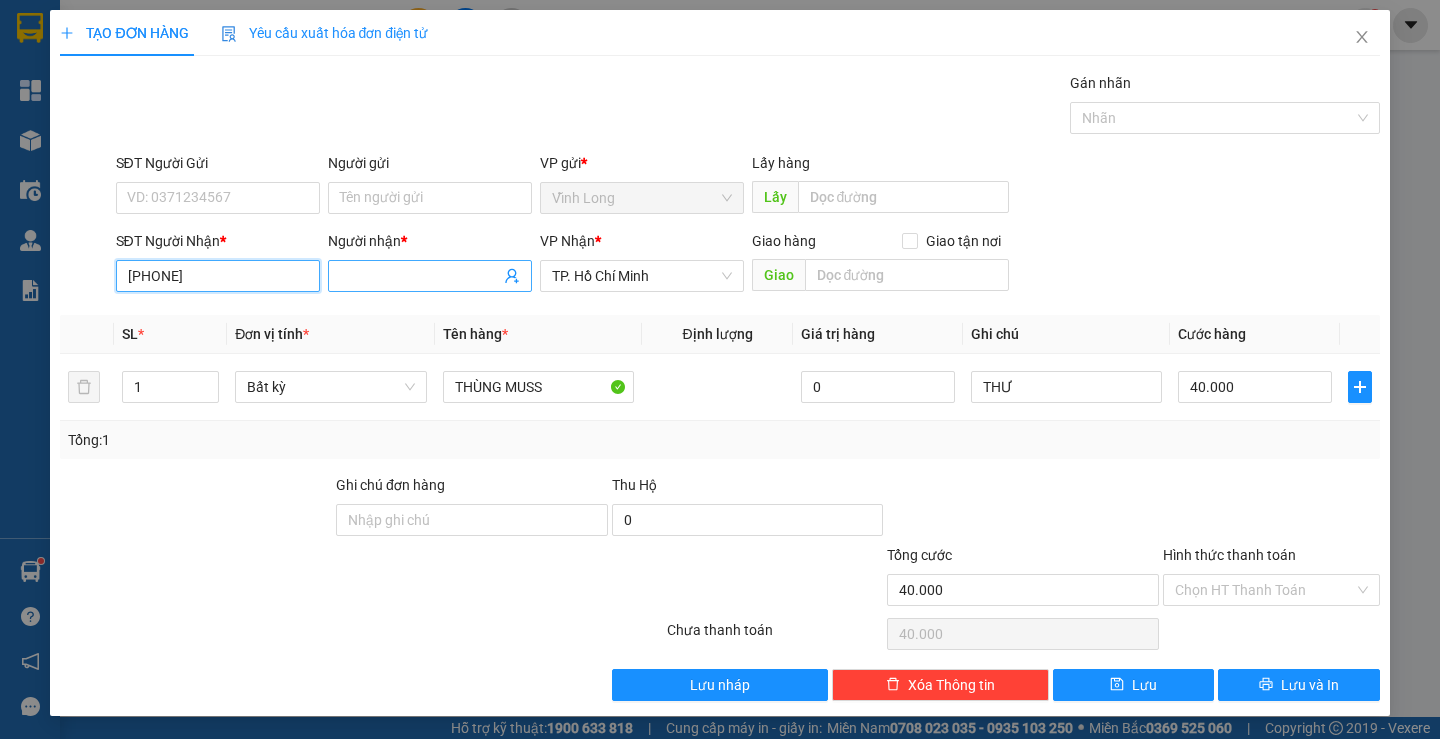 type on "[PHONE]" 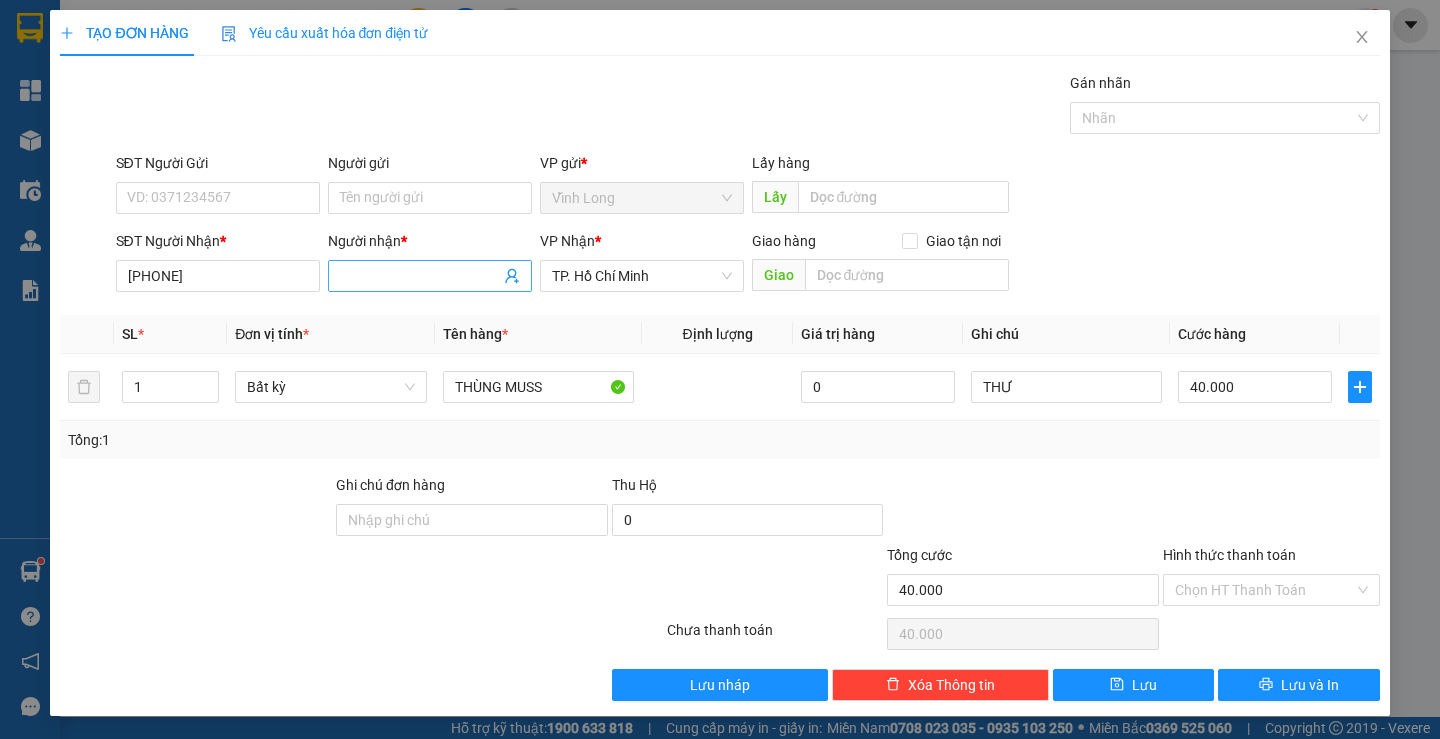 click on "Người nhận  *" at bounding box center (420, 276) 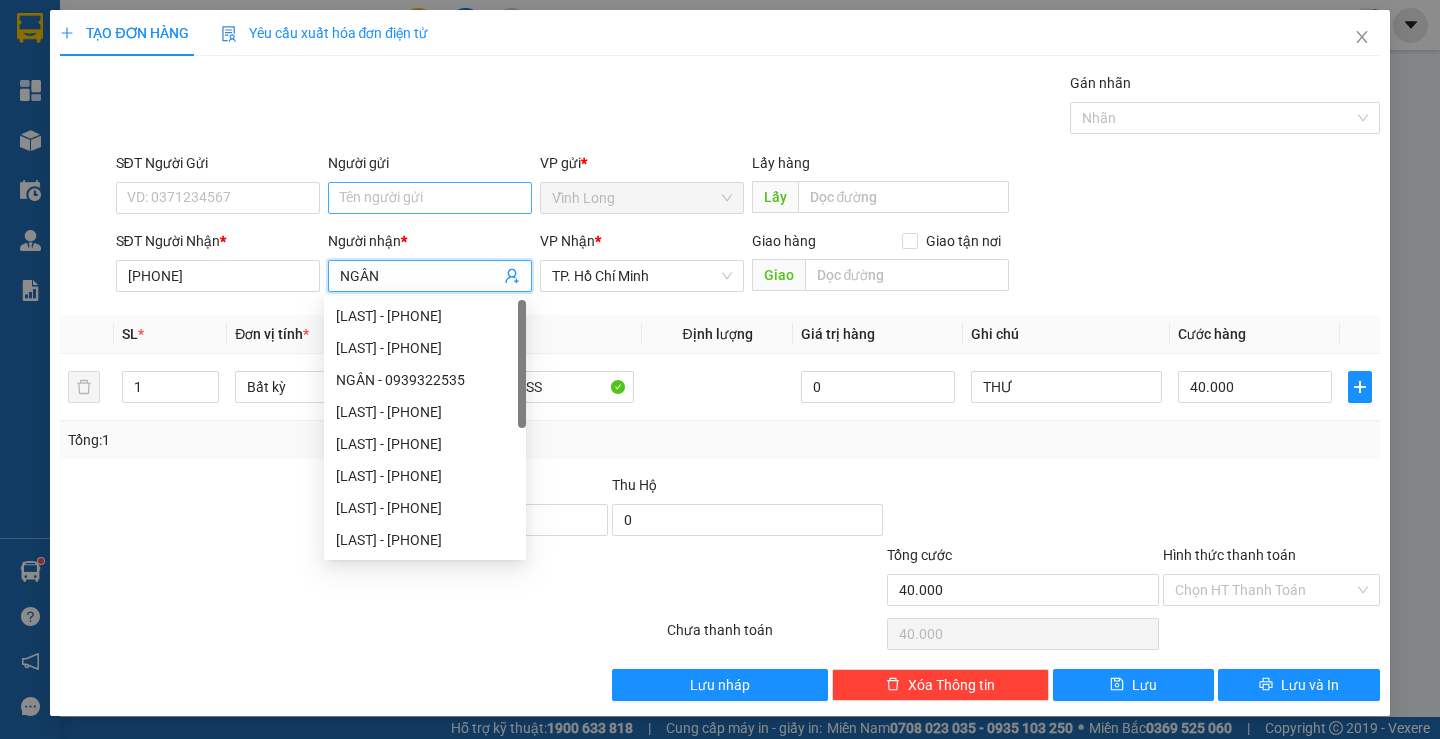 type on "NGÂN" 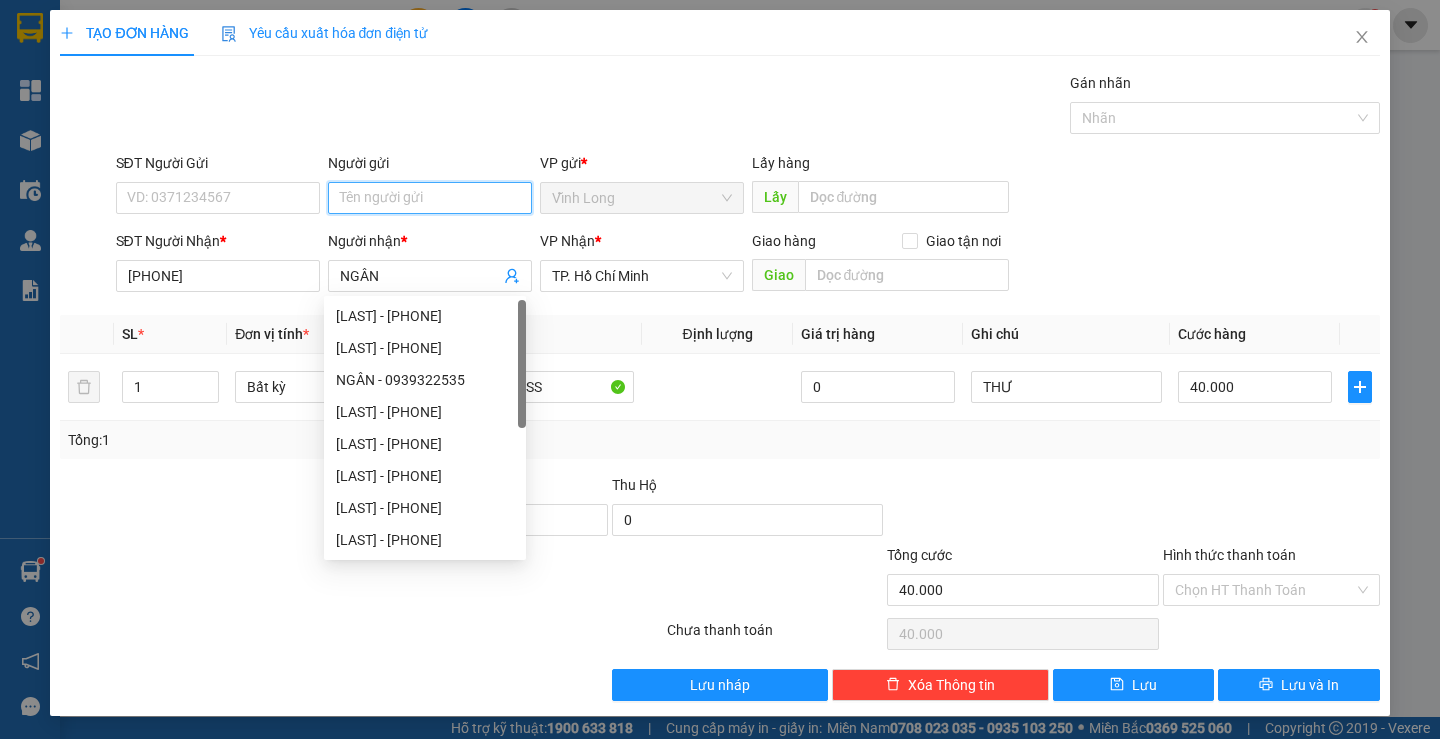 click on "Người gửi" at bounding box center [430, 198] 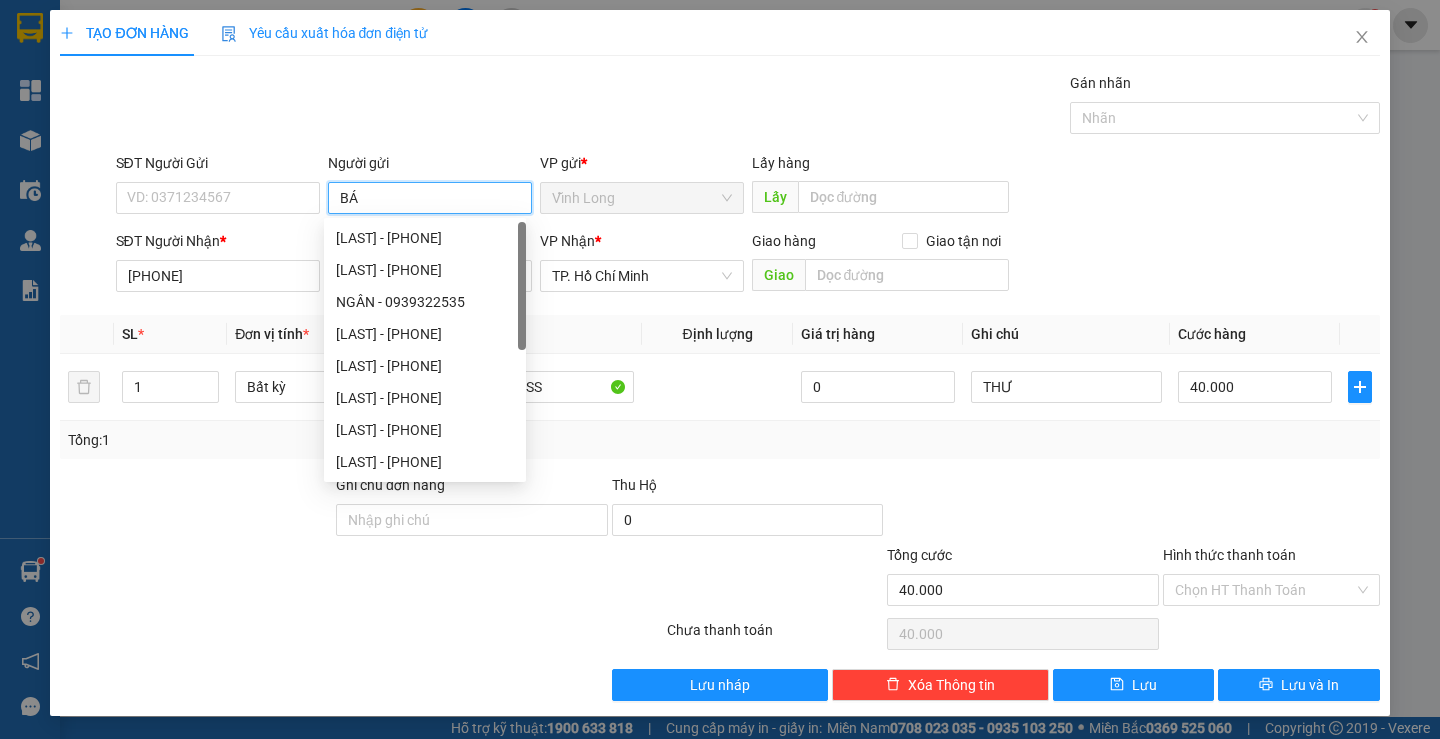 type on "BÁN" 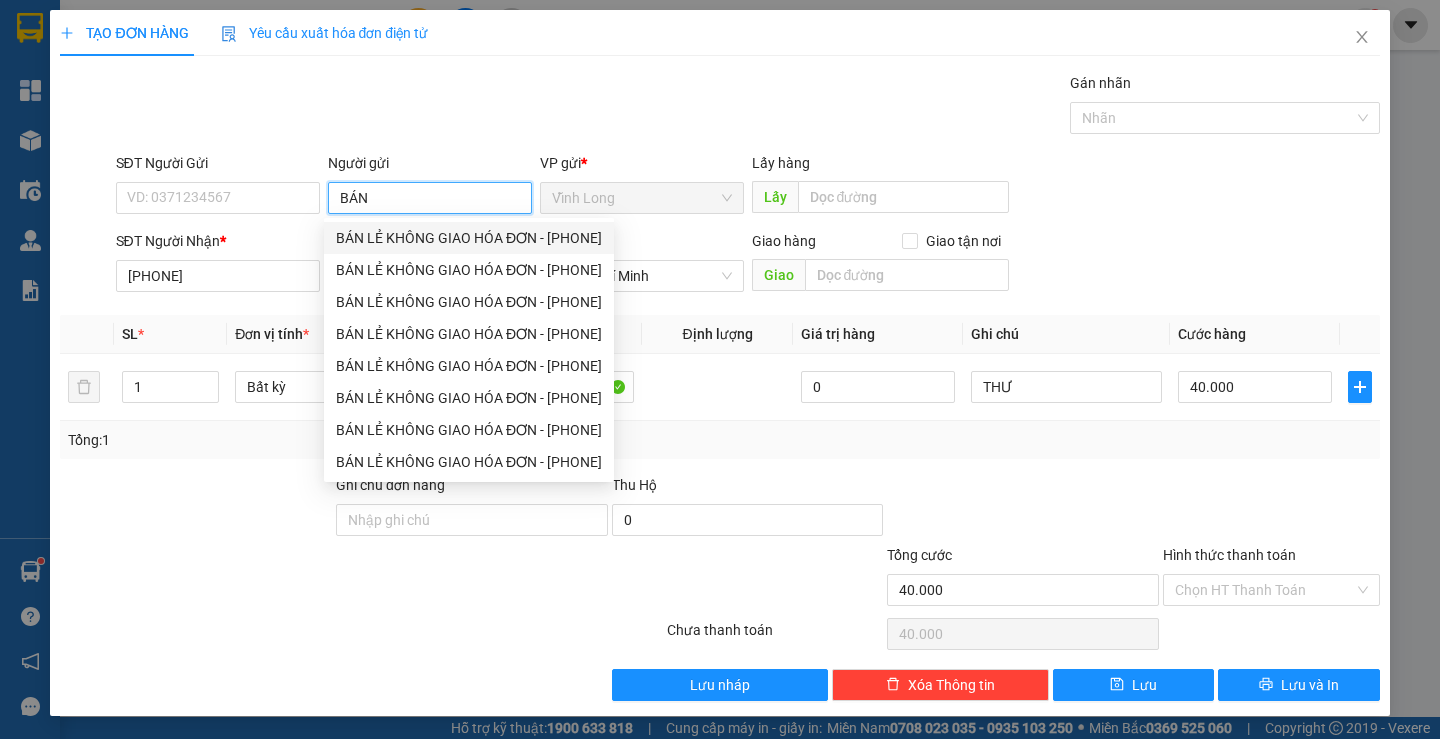 click on "BÁN LẺ KHÔNG GIAO HÓA ĐƠN - [PHONE]" at bounding box center (469, 238) 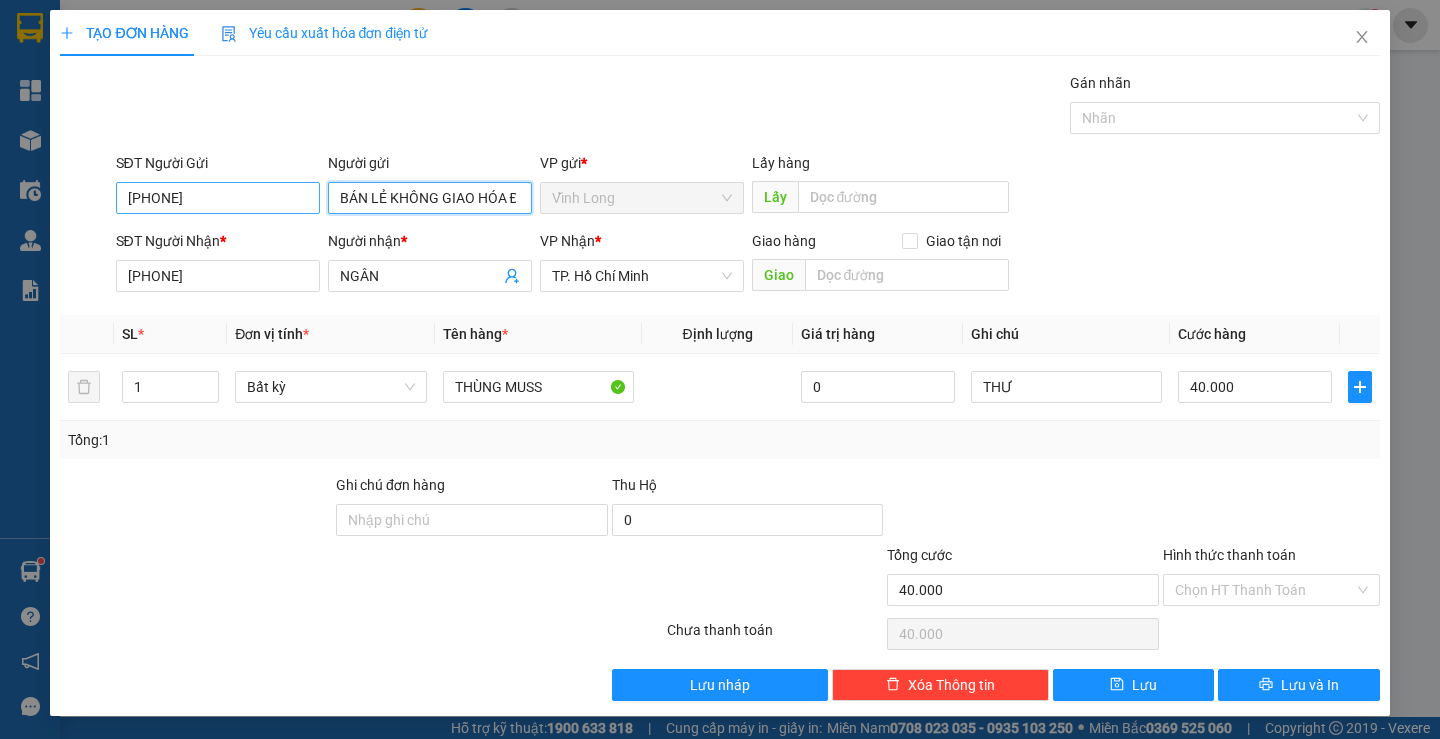 type on "BÁN LẺ KHÔNG GIAO HÓA ĐƠN" 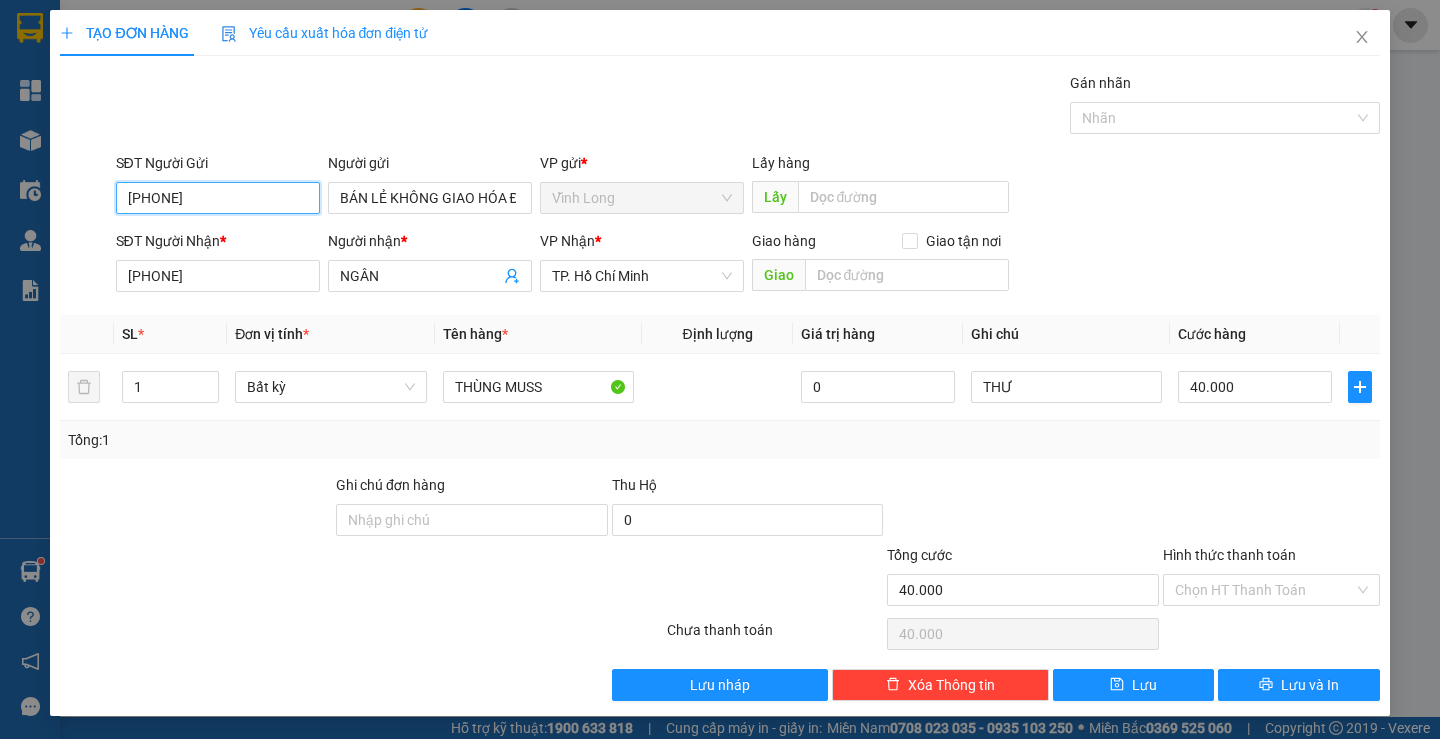 drag, startPoint x: 260, startPoint y: 197, endPoint x: 0, endPoint y: 252, distance: 265.75363 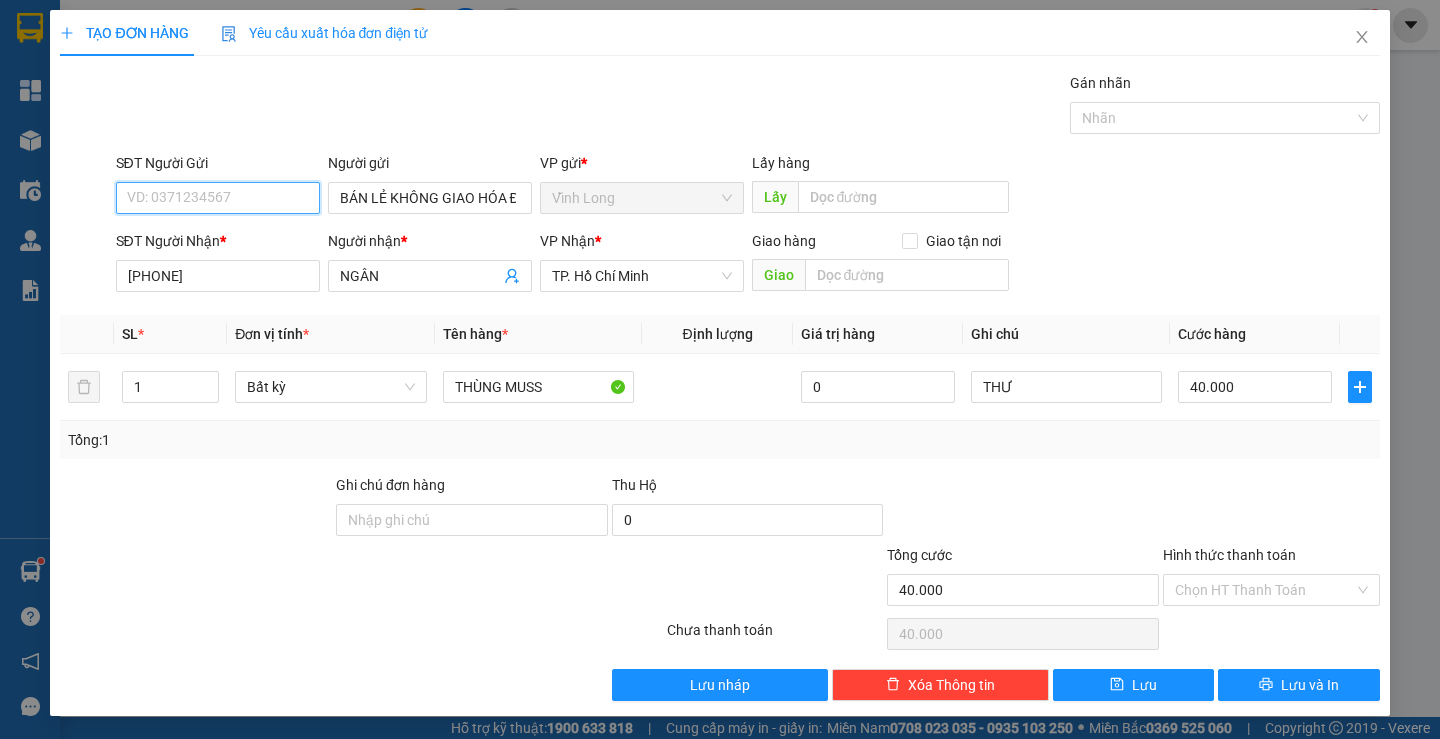 click on "SĐT Người Gửi" at bounding box center (218, 198) 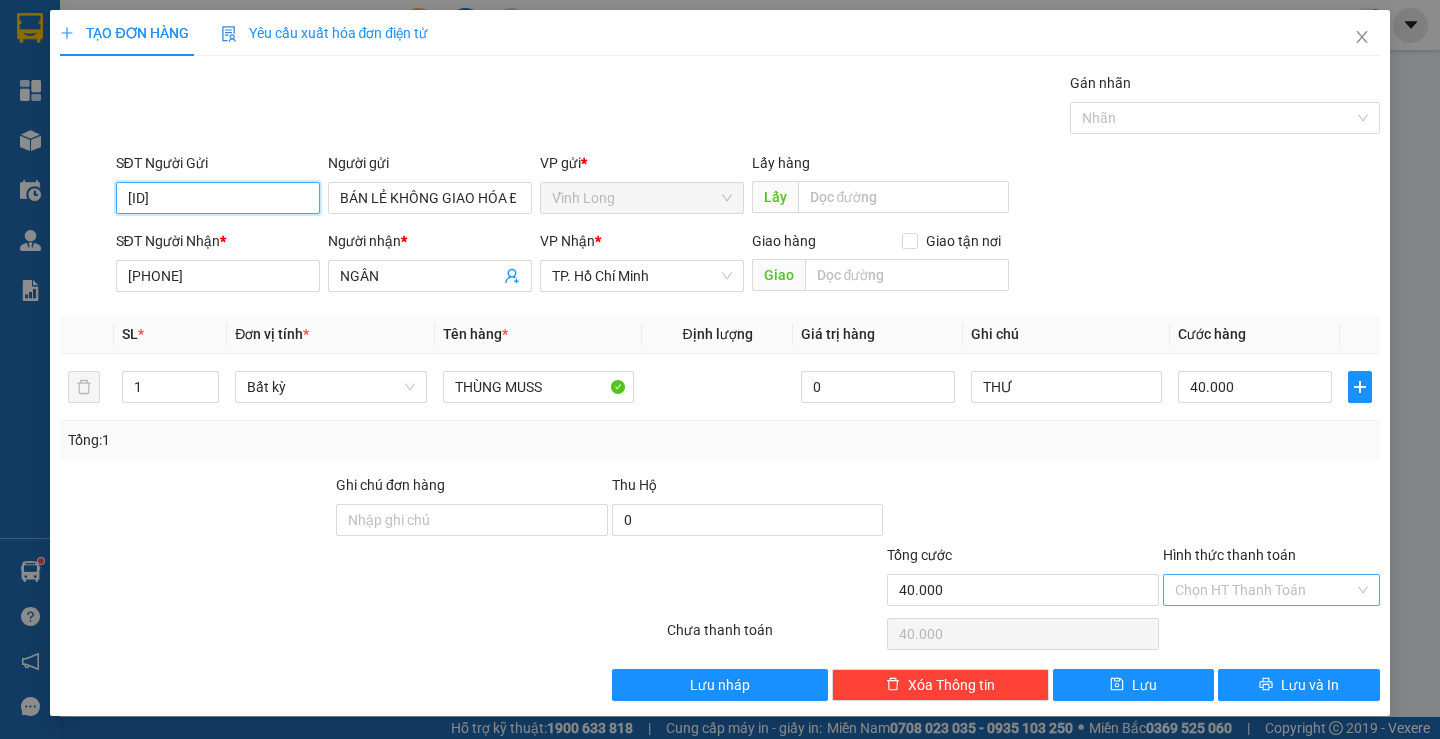 type on "[ID]" 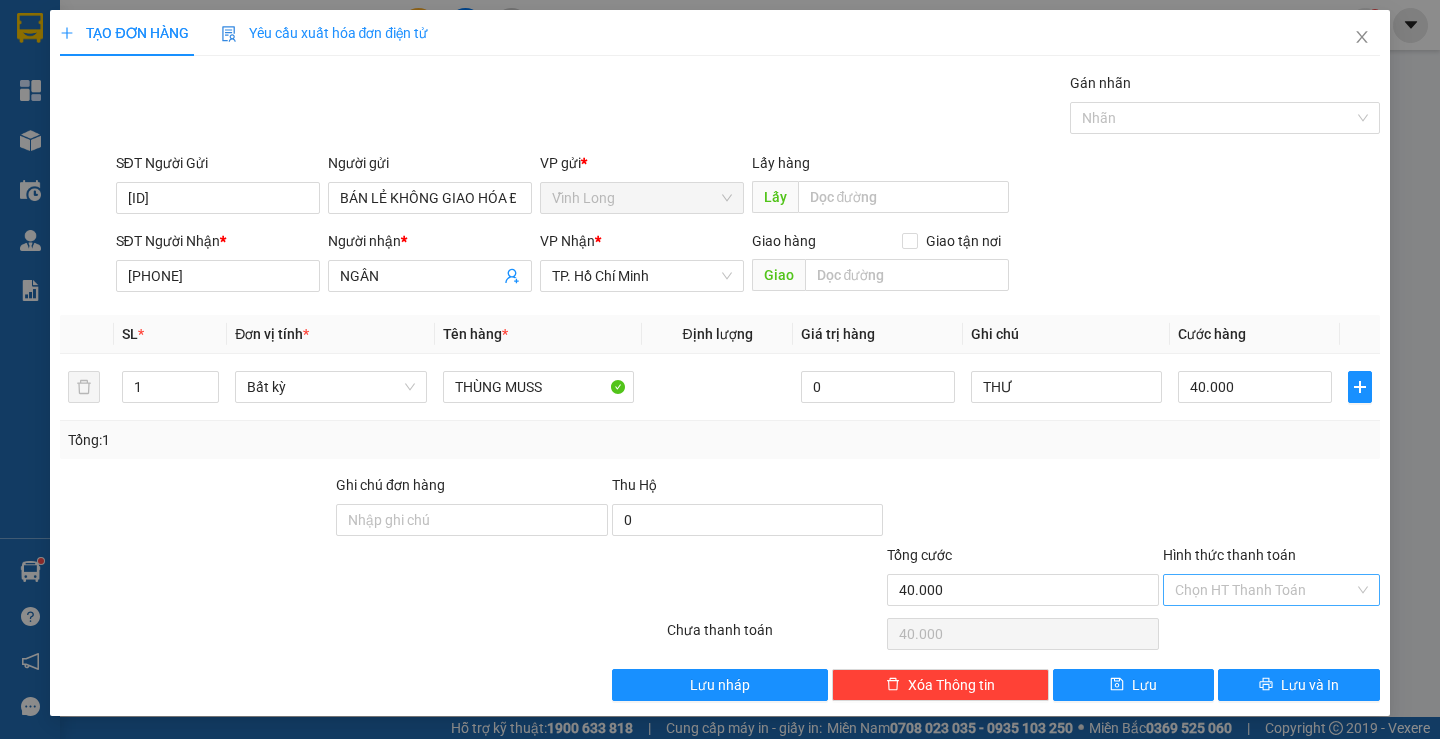 click on "Hình thức thanh toán" at bounding box center (1264, 590) 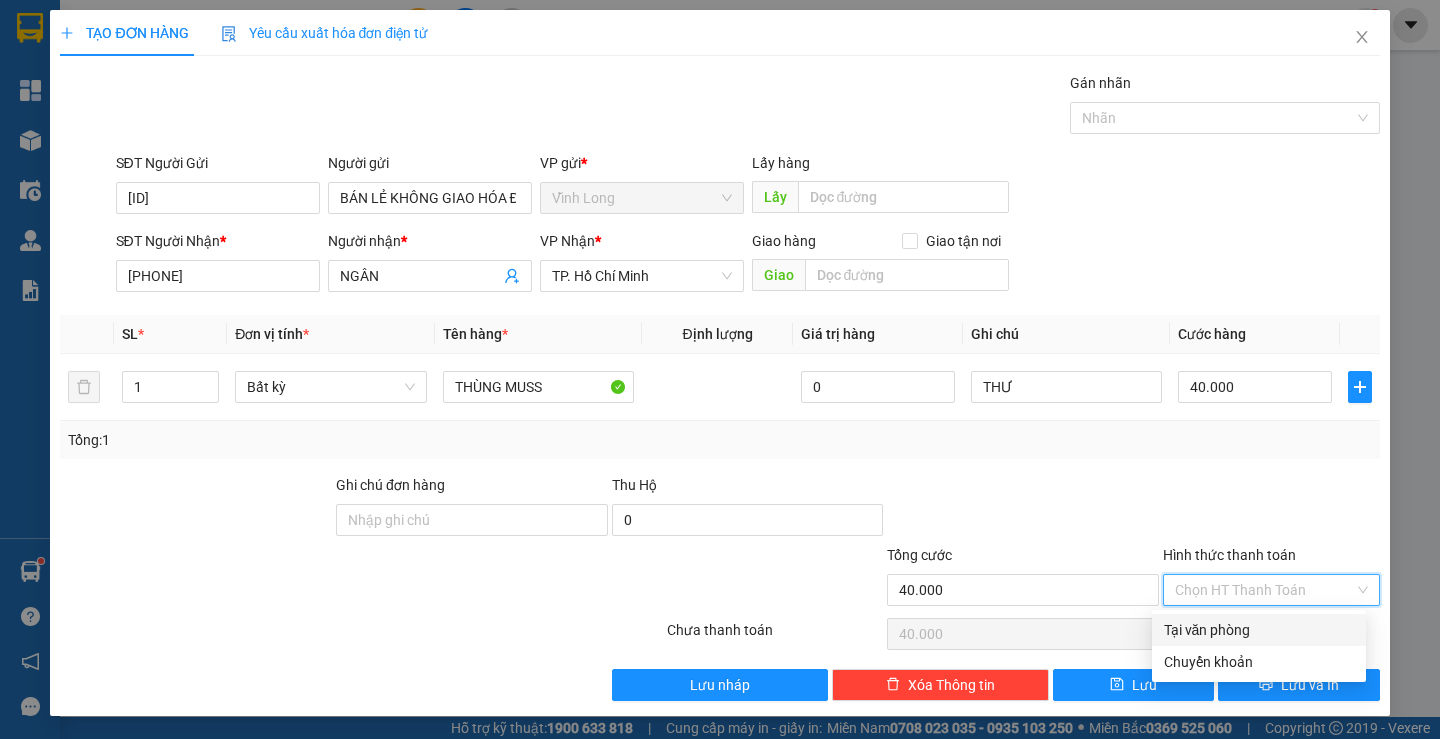 click on "Tại văn phòng" at bounding box center (1259, 630) 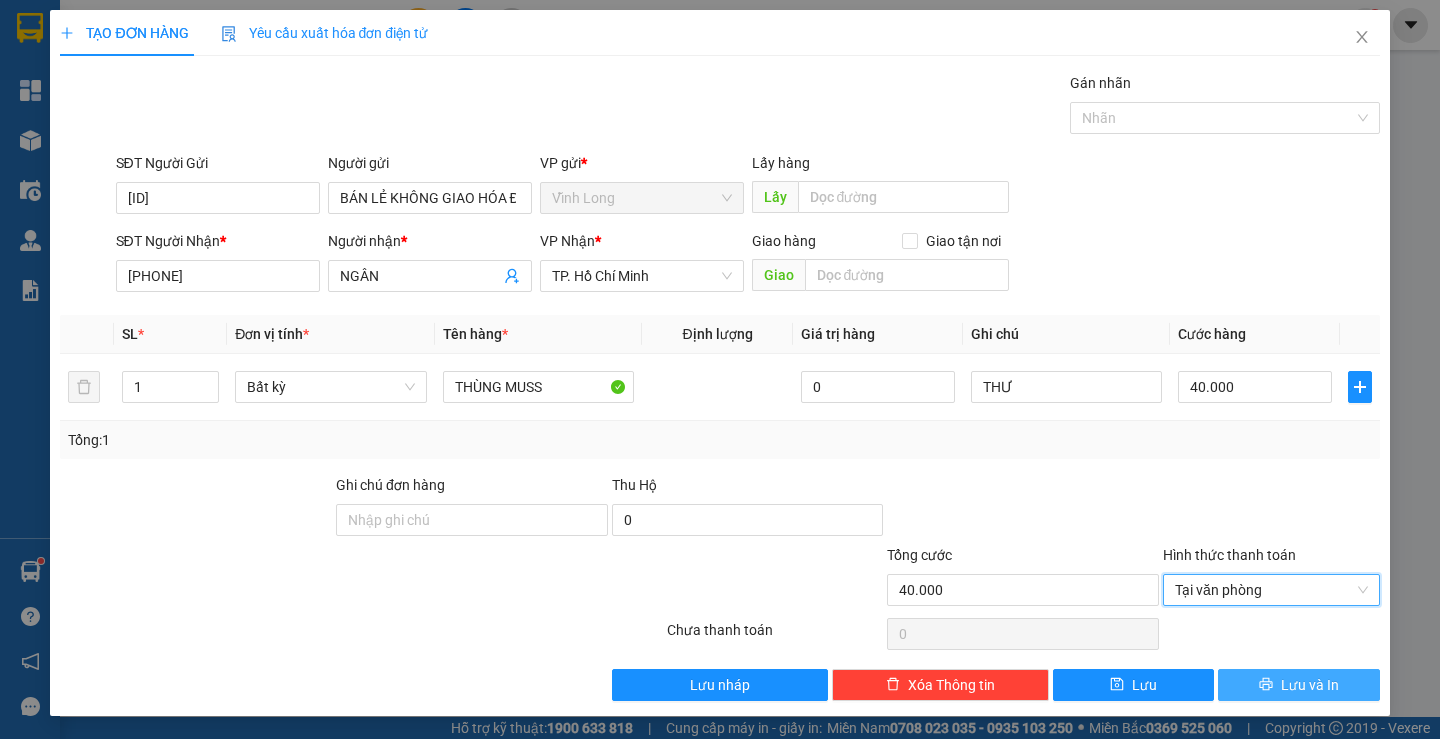click on "Lưu và In" at bounding box center [1310, 685] 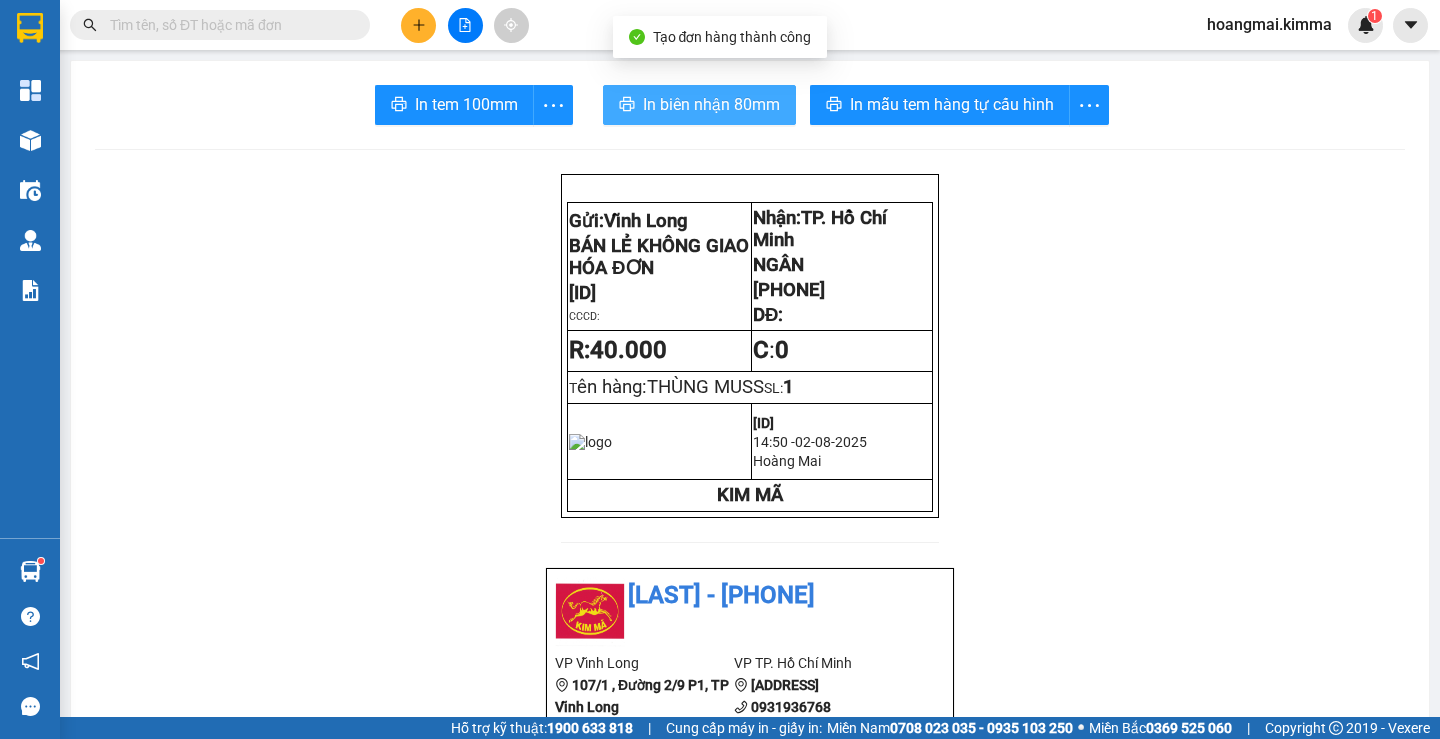 click on "In biên nhận 80mm" at bounding box center (711, 104) 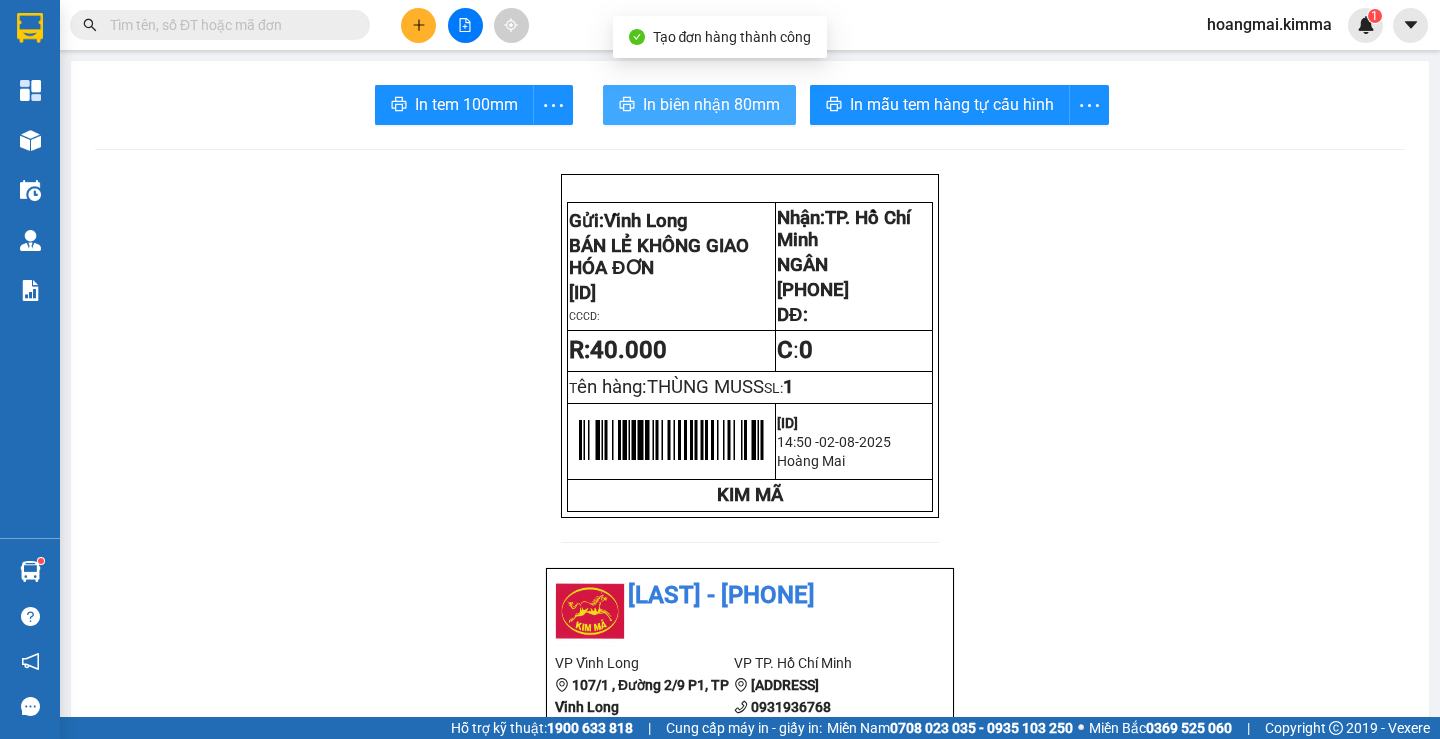 scroll, scrollTop: 0, scrollLeft: 0, axis: both 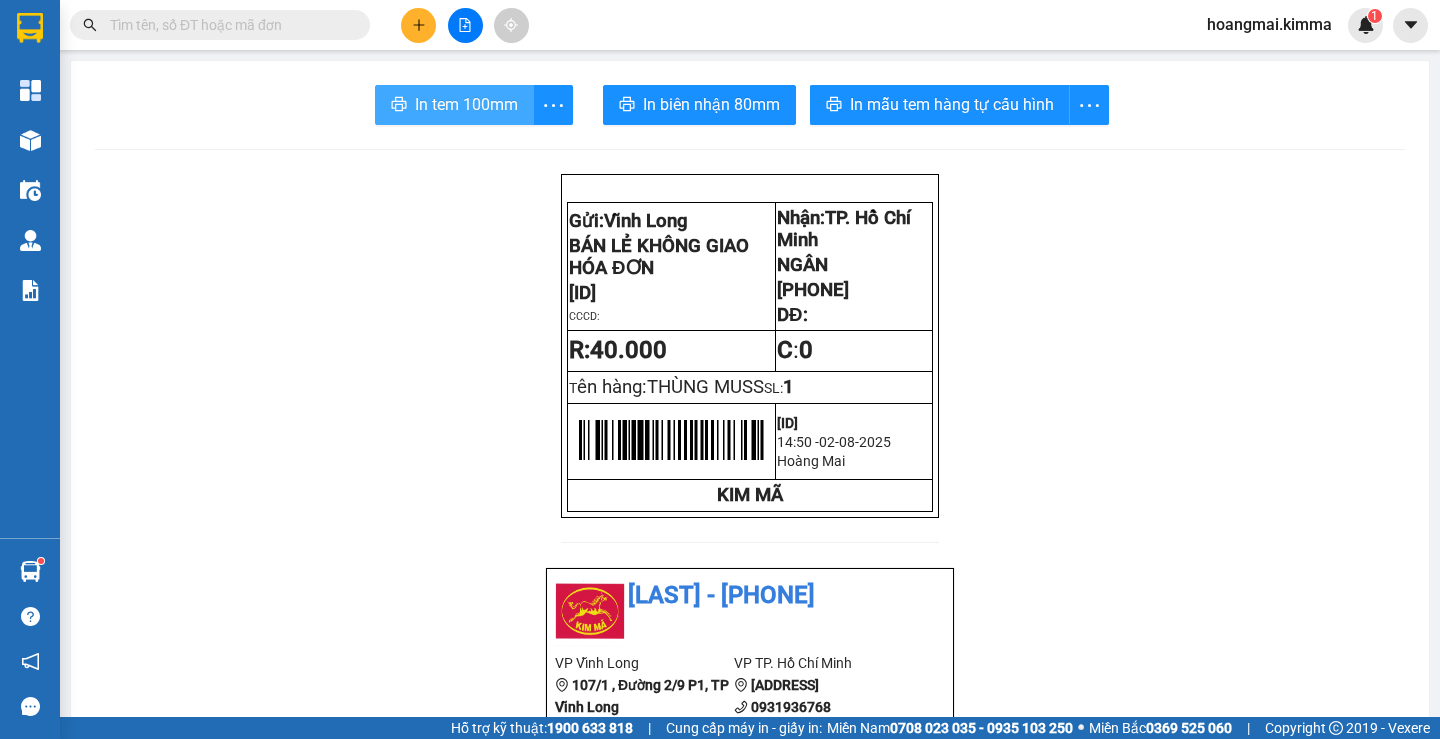 click on "In tem 100mm" at bounding box center [466, 104] 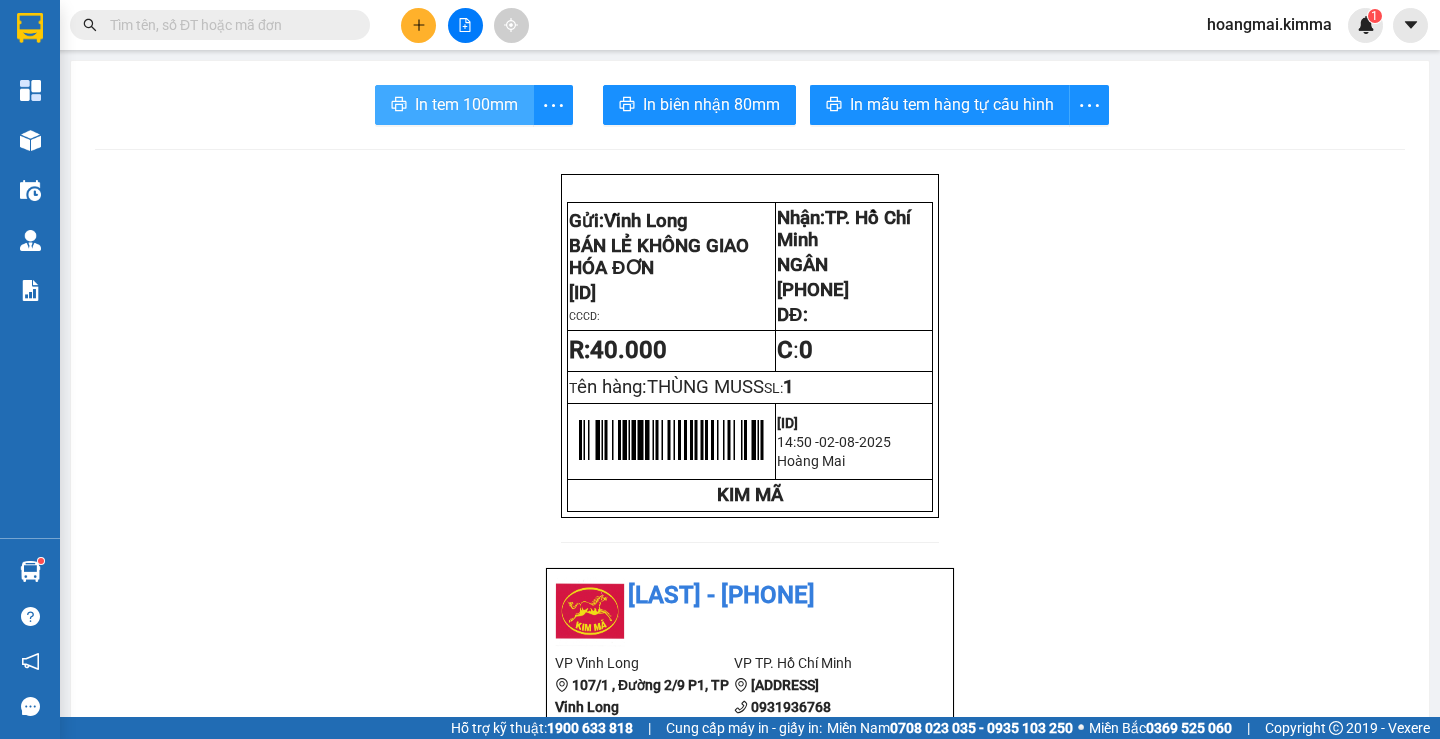 scroll, scrollTop: 0, scrollLeft: 0, axis: both 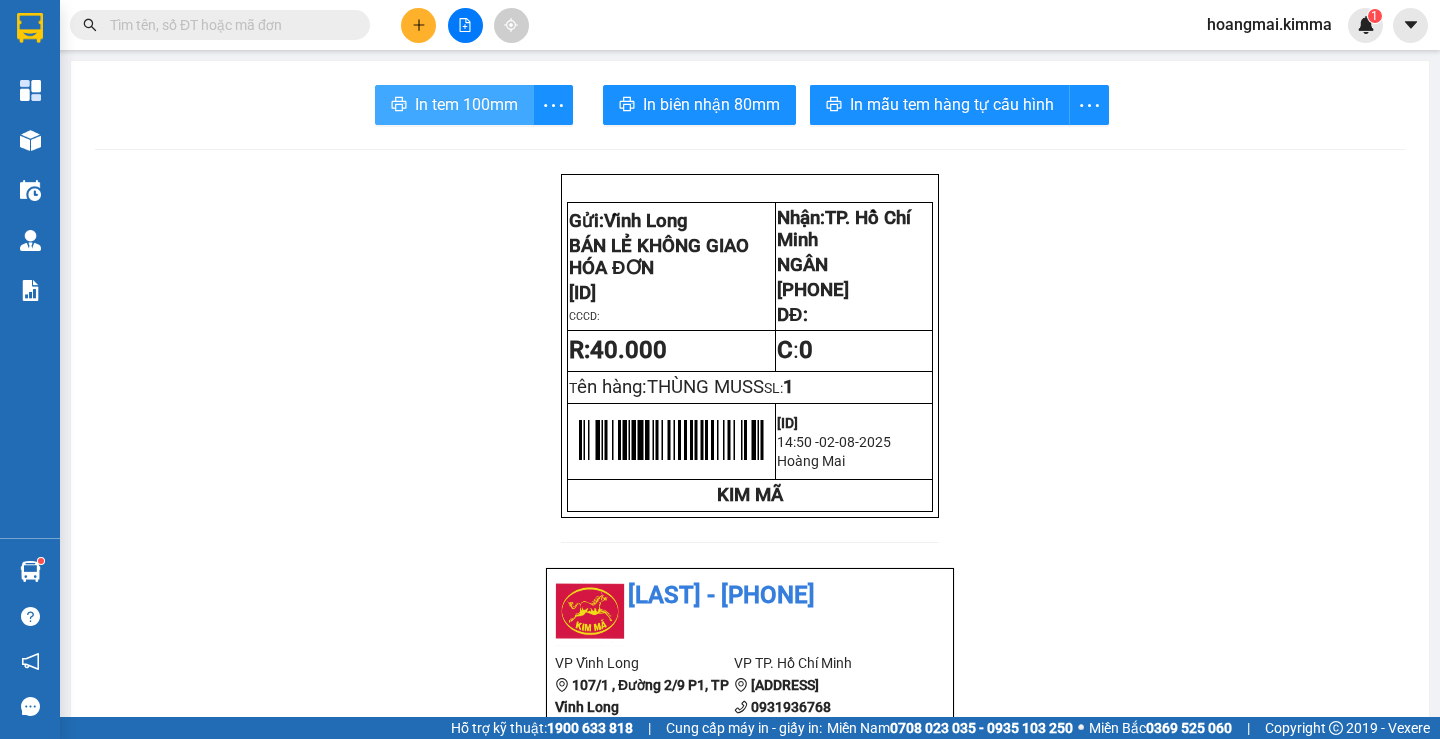 click on "In tem 100mm" at bounding box center (466, 104) 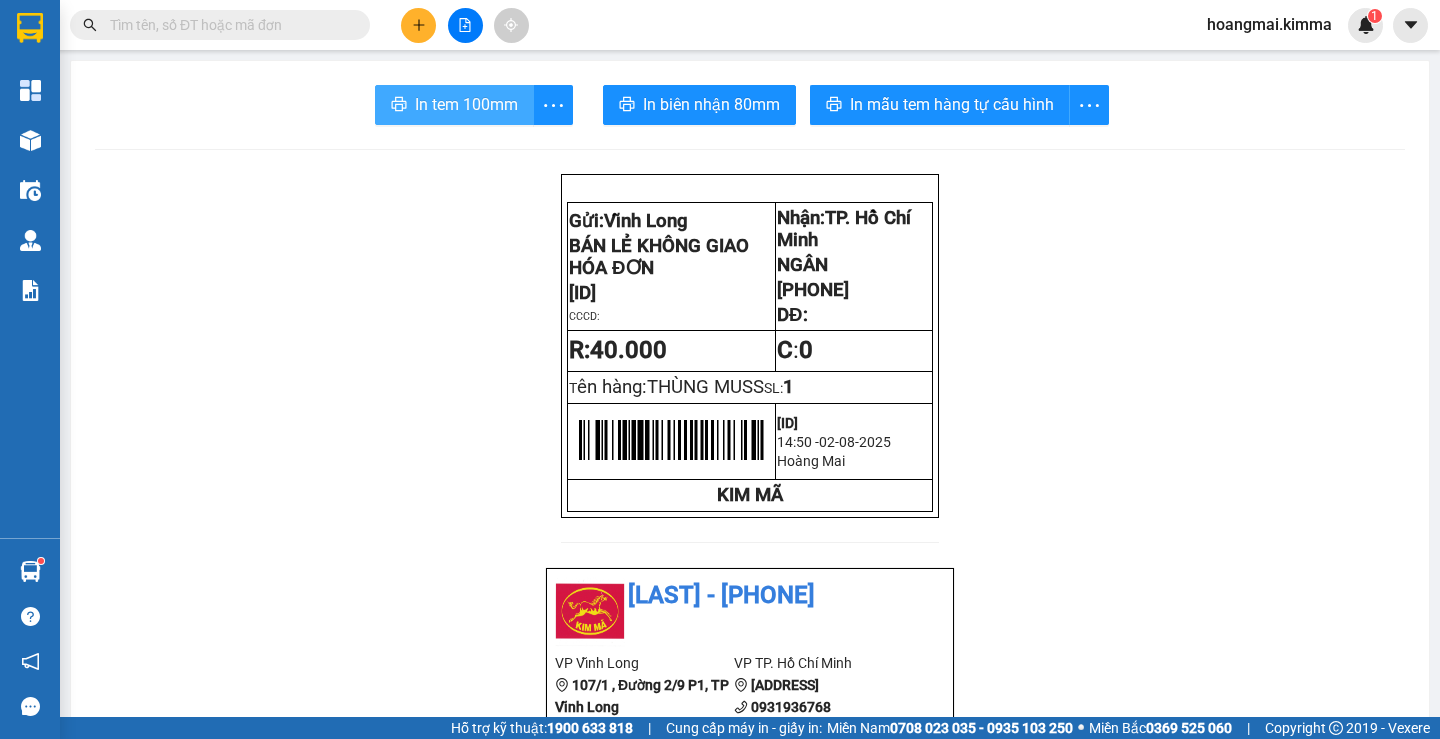 scroll, scrollTop: 0, scrollLeft: 0, axis: both 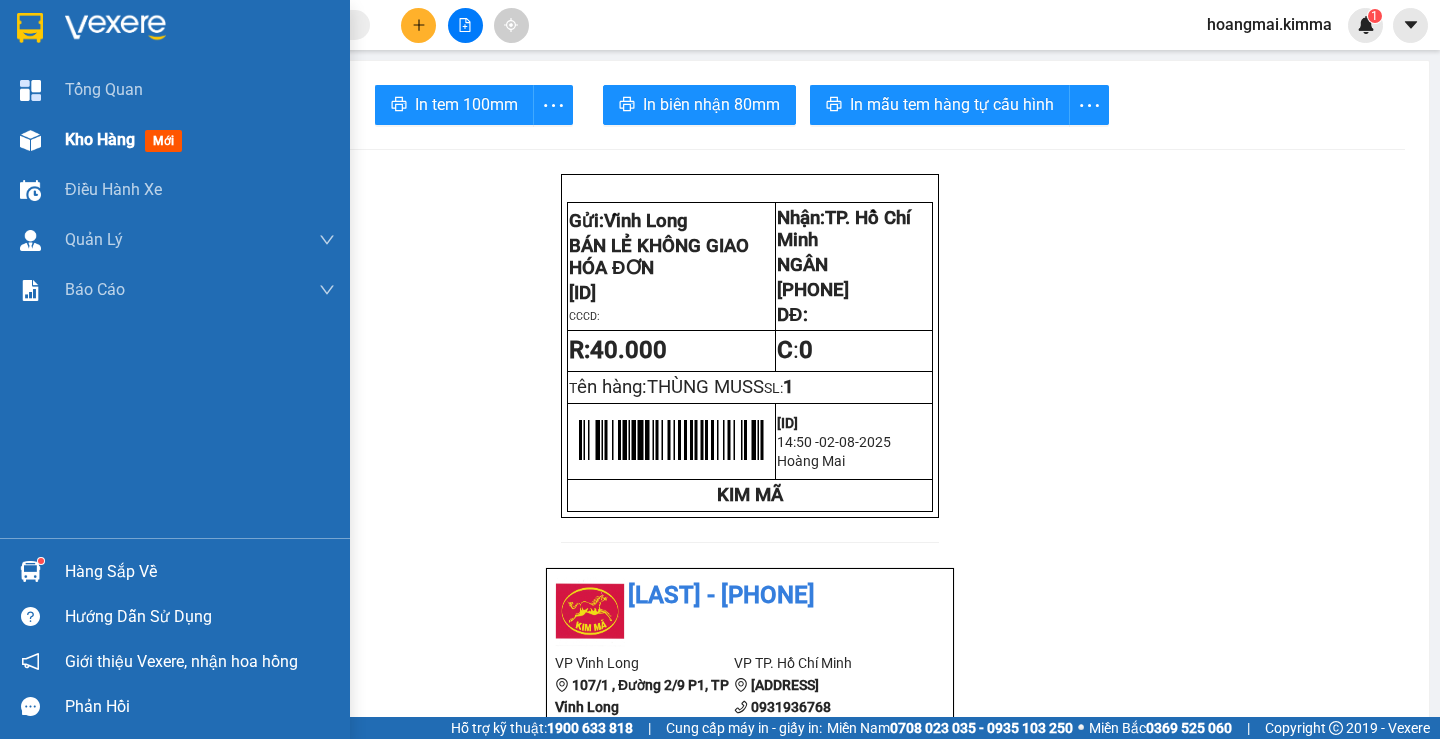 click on "Kho hàng mới" at bounding box center (127, 139) 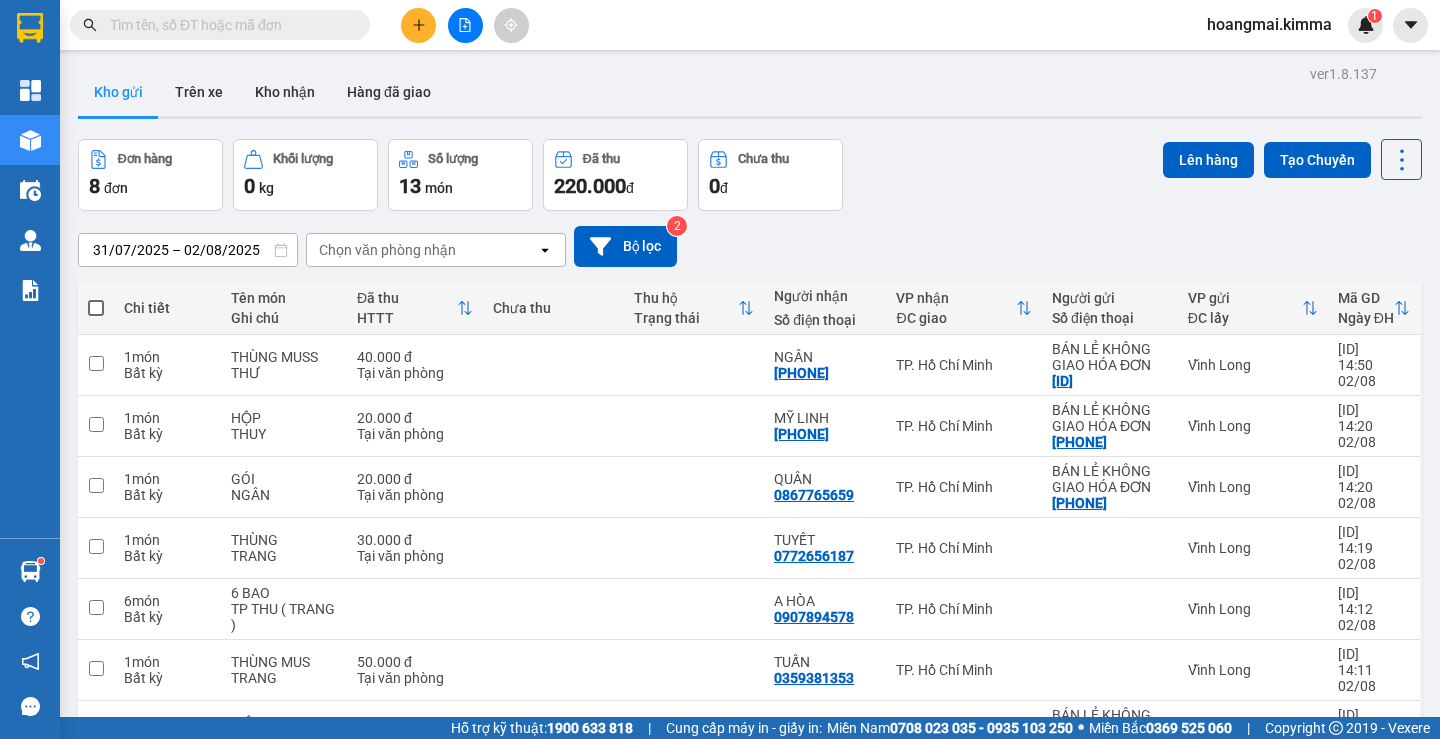 click 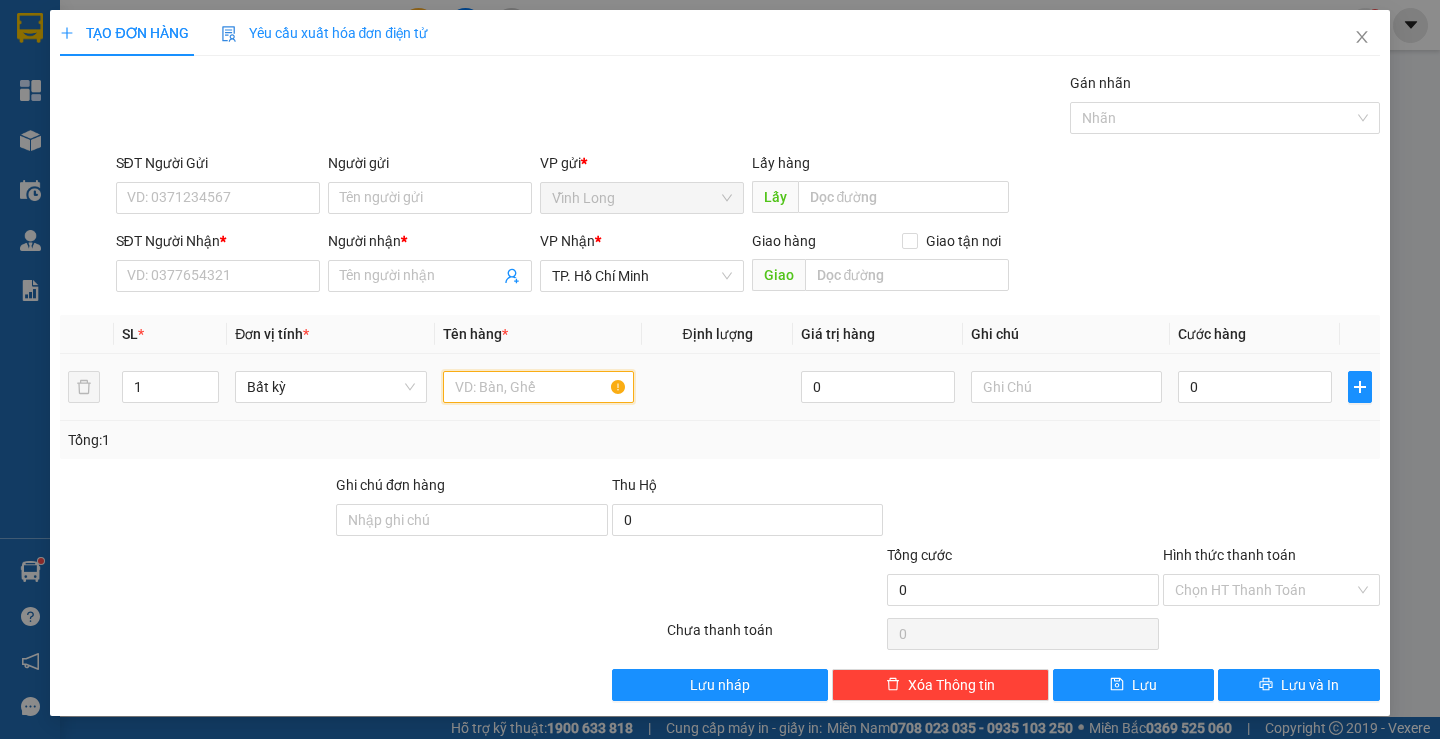 click at bounding box center (538, 387) 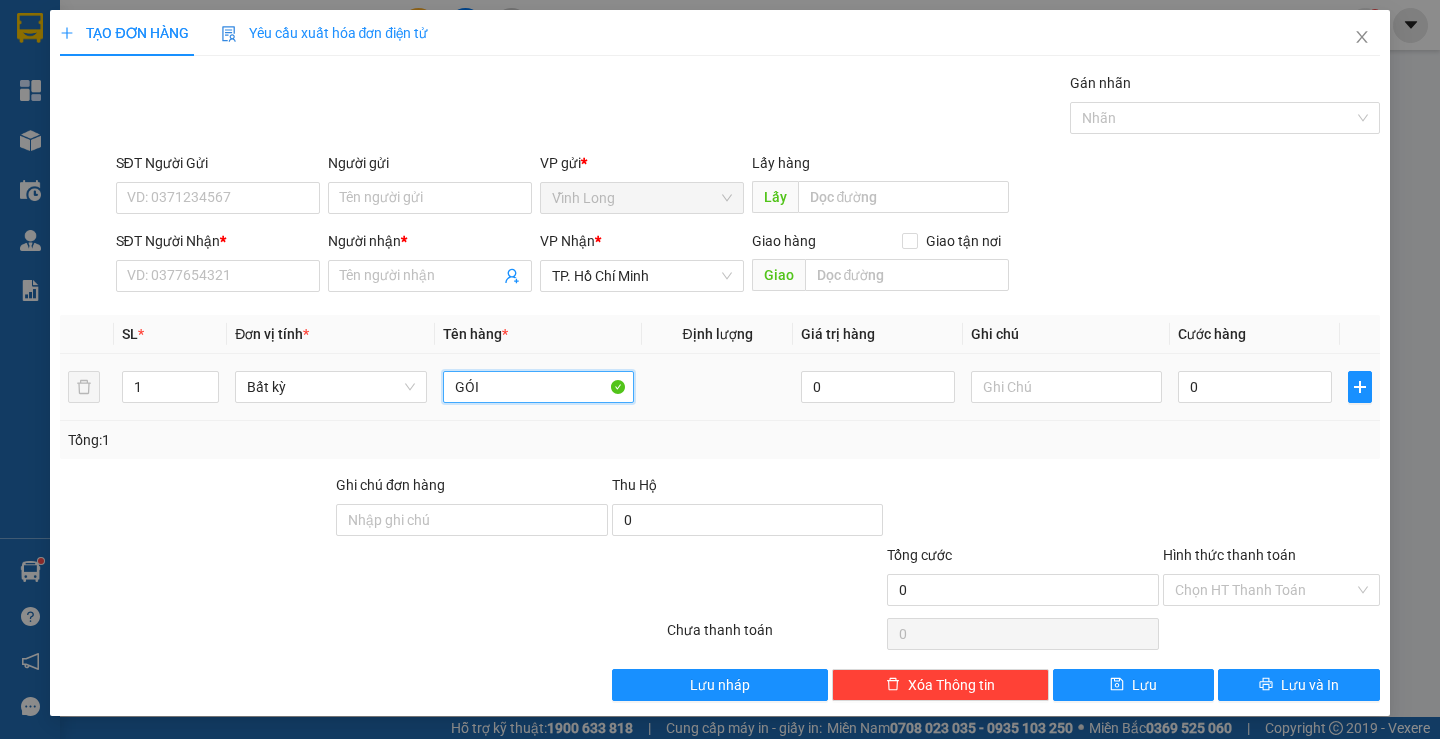 type on "GÓI" 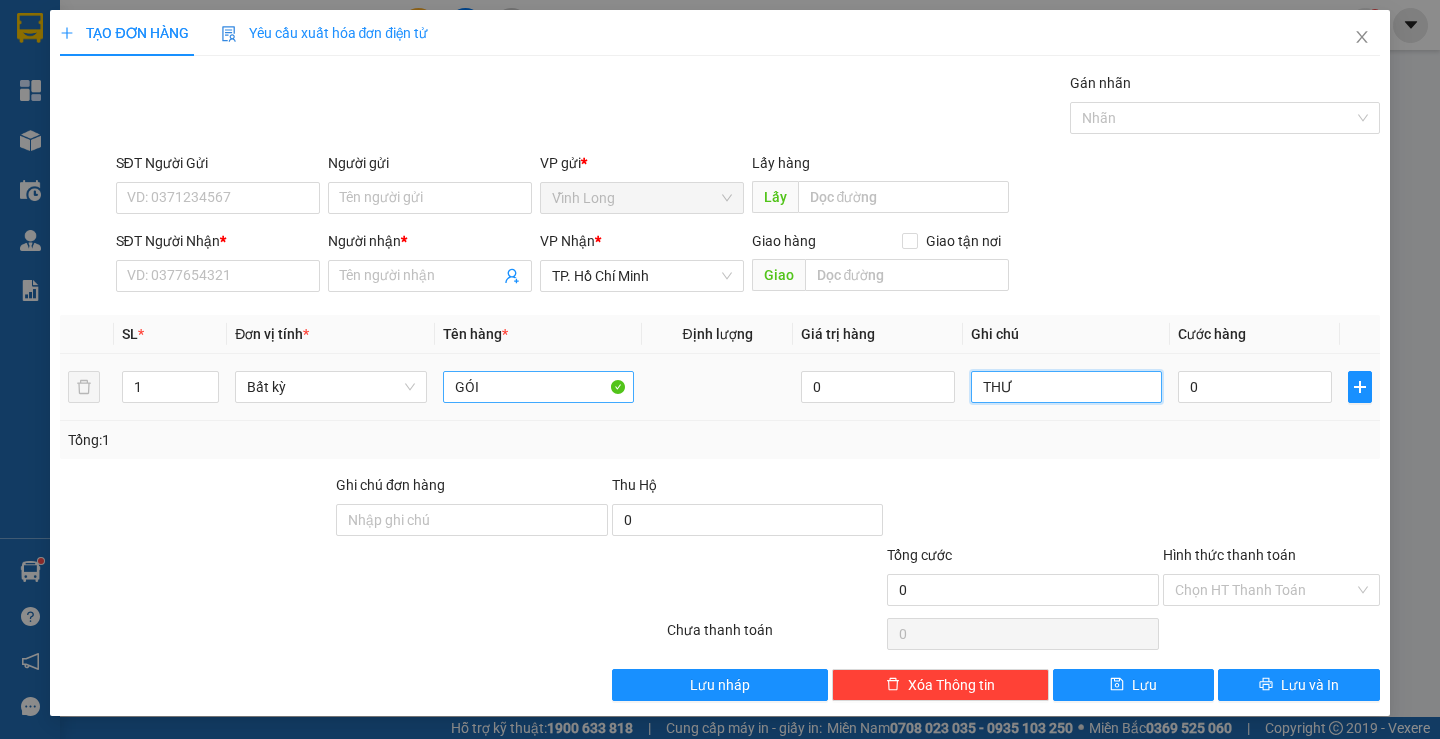 type on "THƯ" 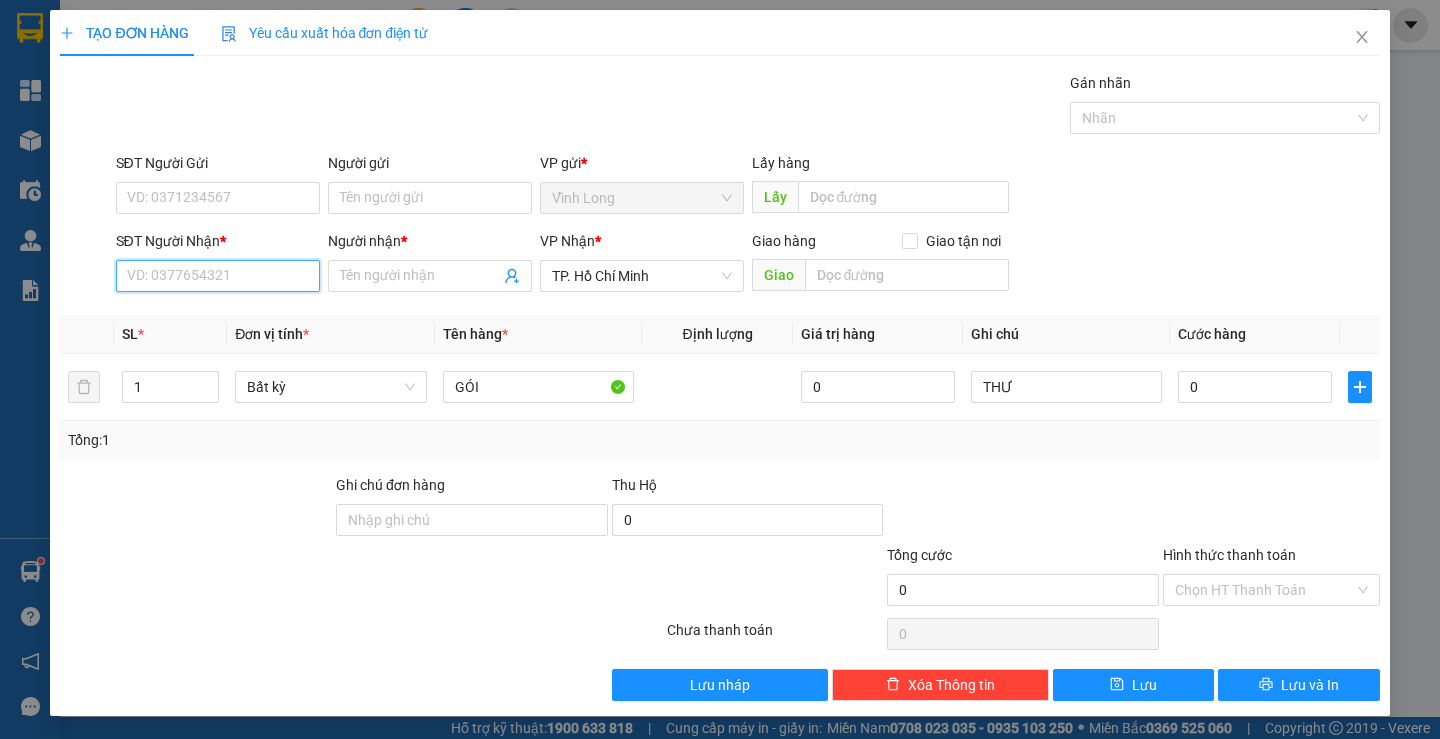 click on "SĐT Người Nhận  *" at bounding box center [218, 276] 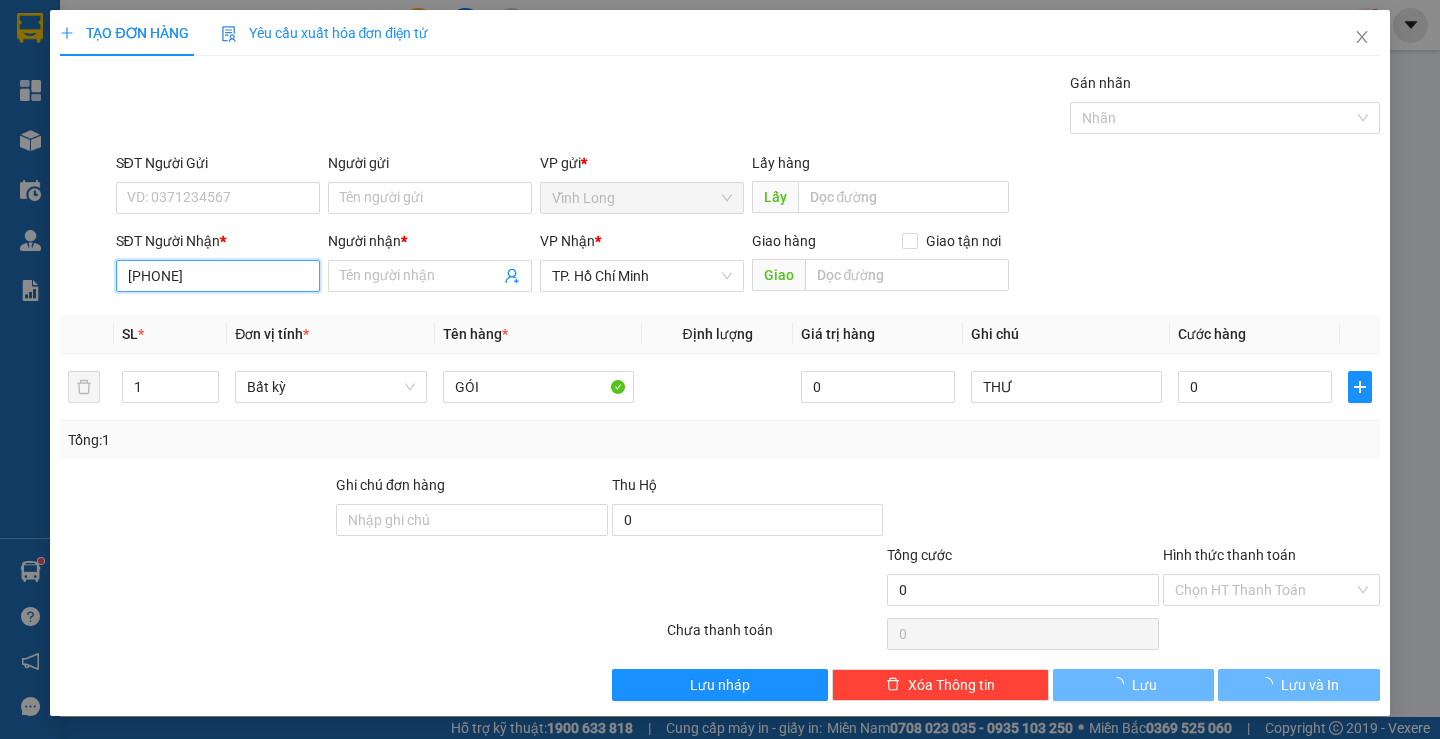type on "[PHONE]" 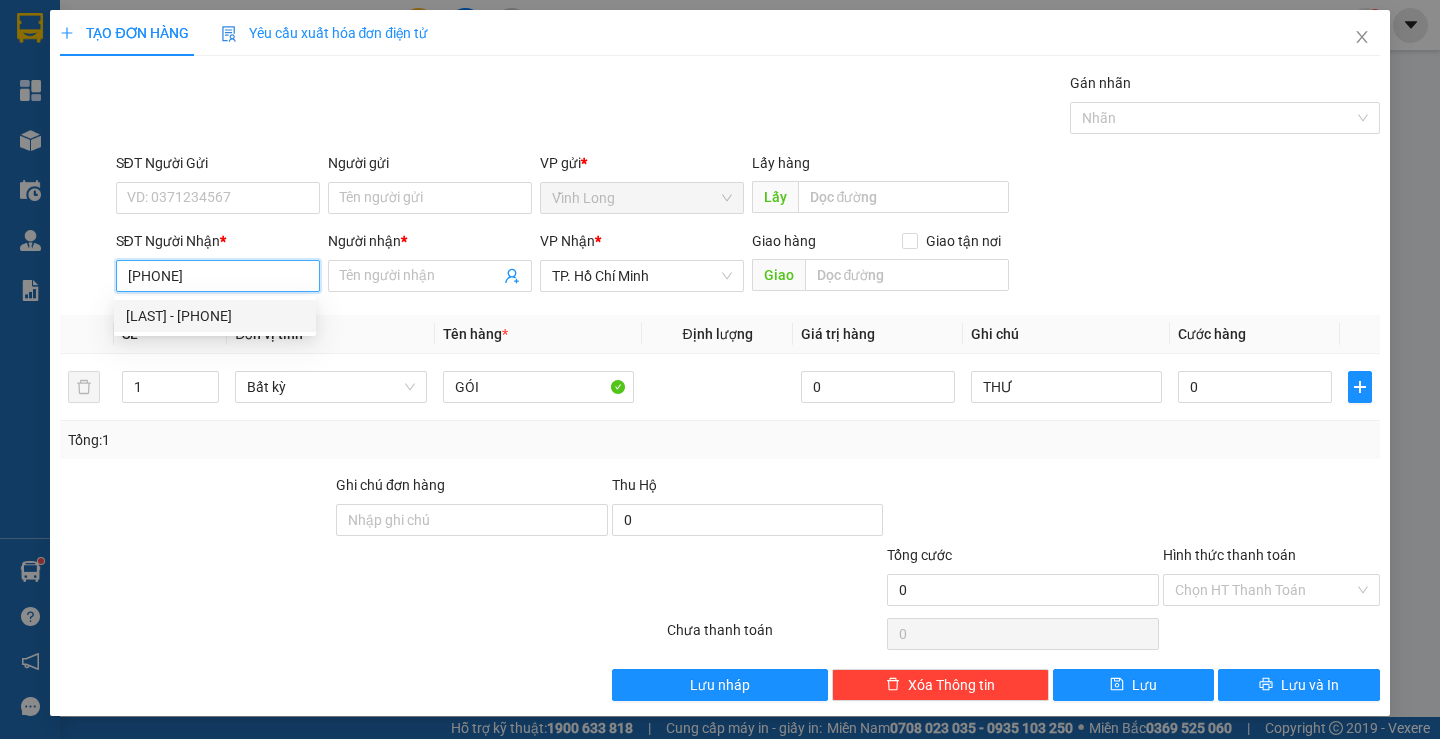 click on "[LAST] - [PHONE]" at bounding box center (215, 316) 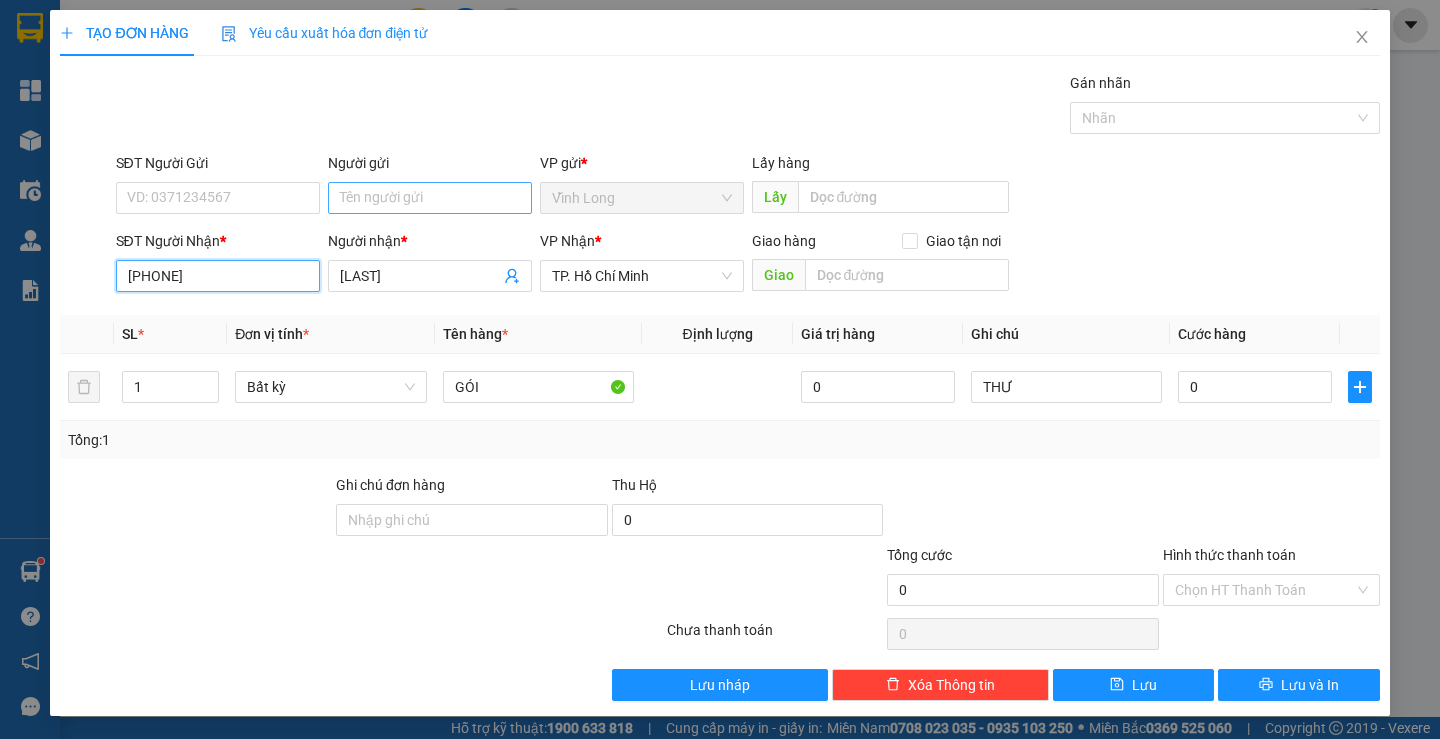 type on "[PHONE]" 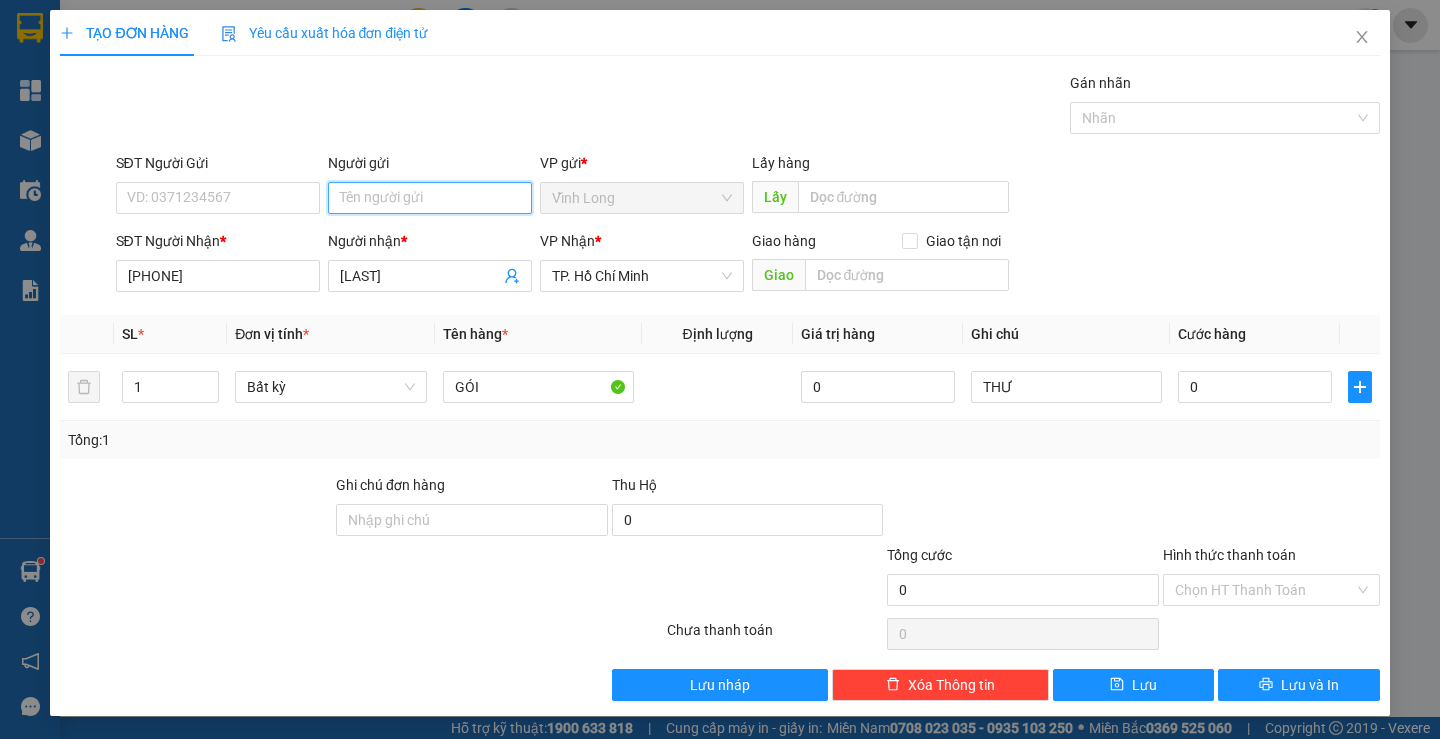 click on "Người gửi" at bounding box center [430, 198] 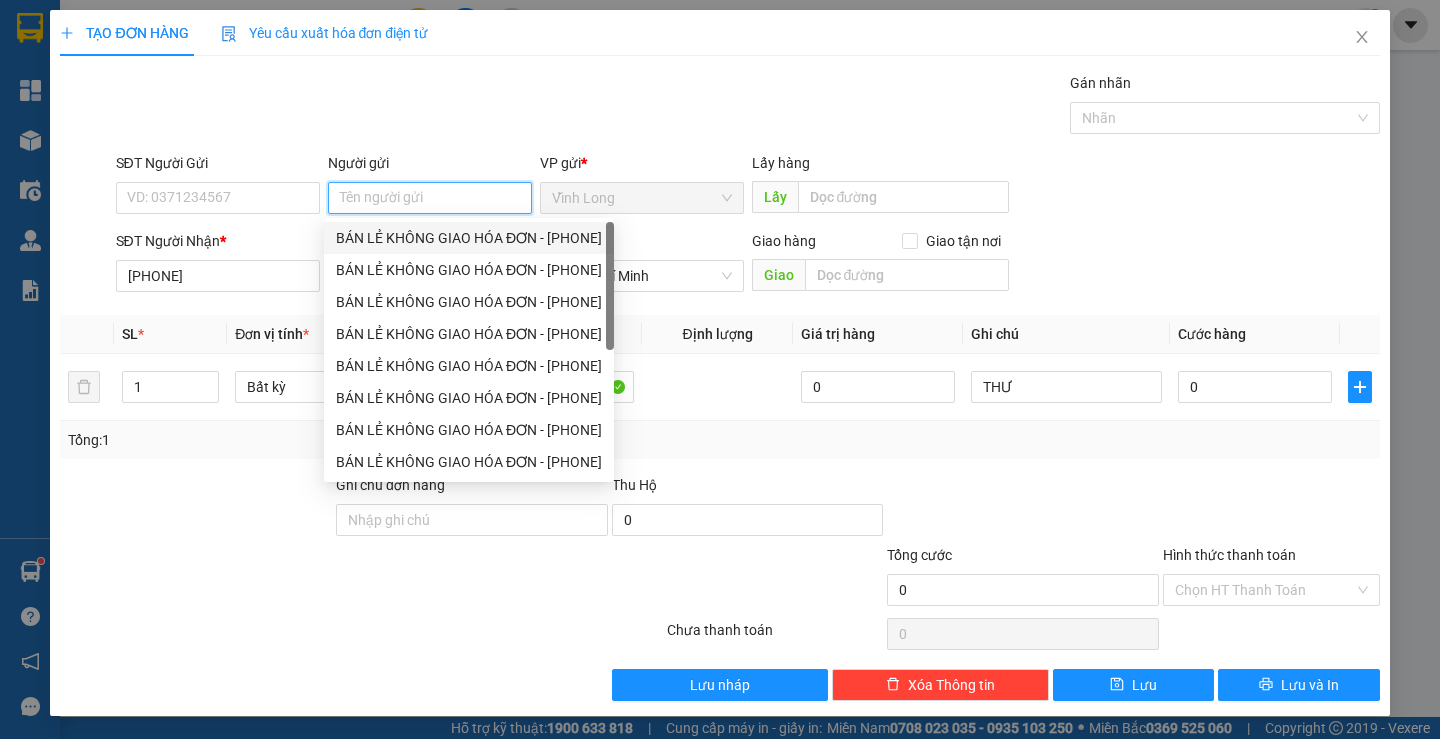 click on "BÁN LẺ KHÔNG GIAO HÓA ĐƠN - [PHONE]" at bounding box center (469, 238) 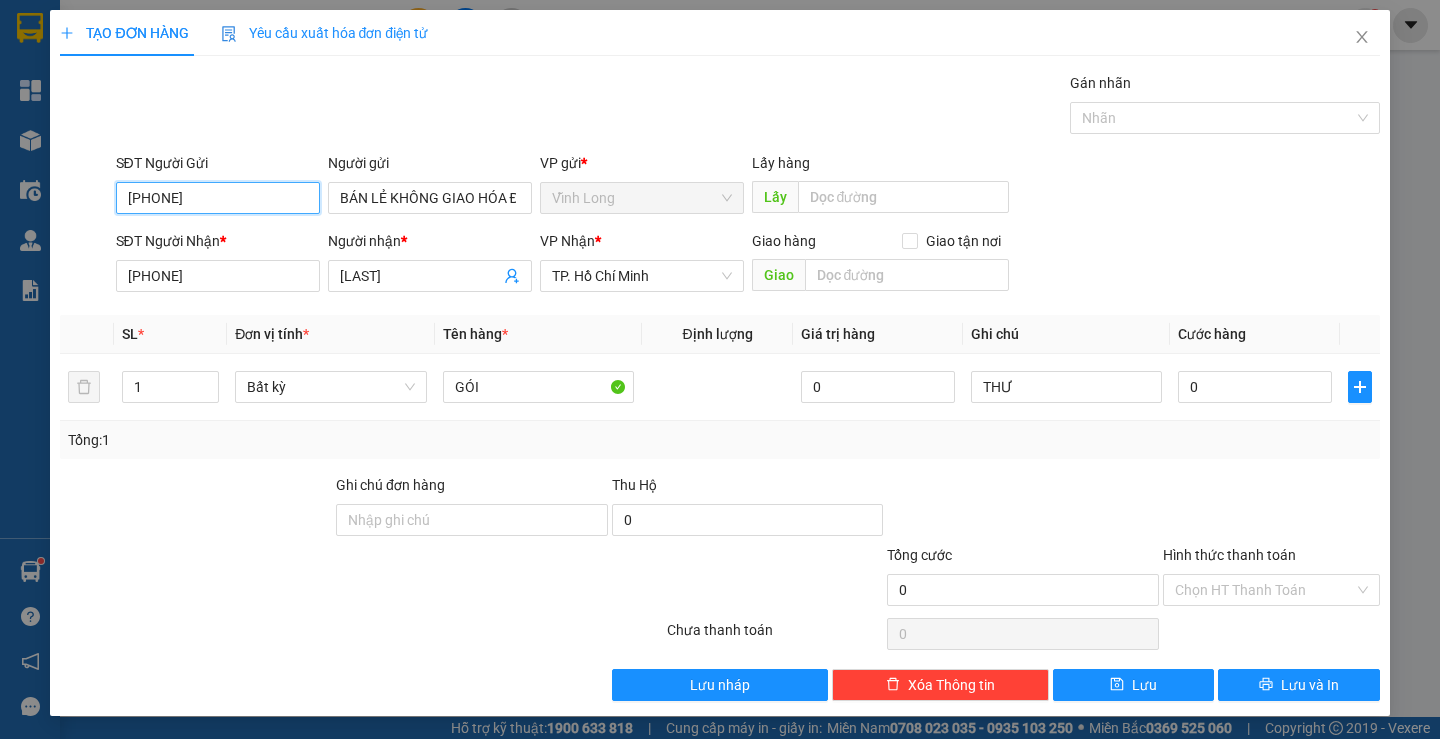drag, startPoint x: 221, startPoint y: 197, endPoint x: 0, endPoint y: 168, distance: 222.89459 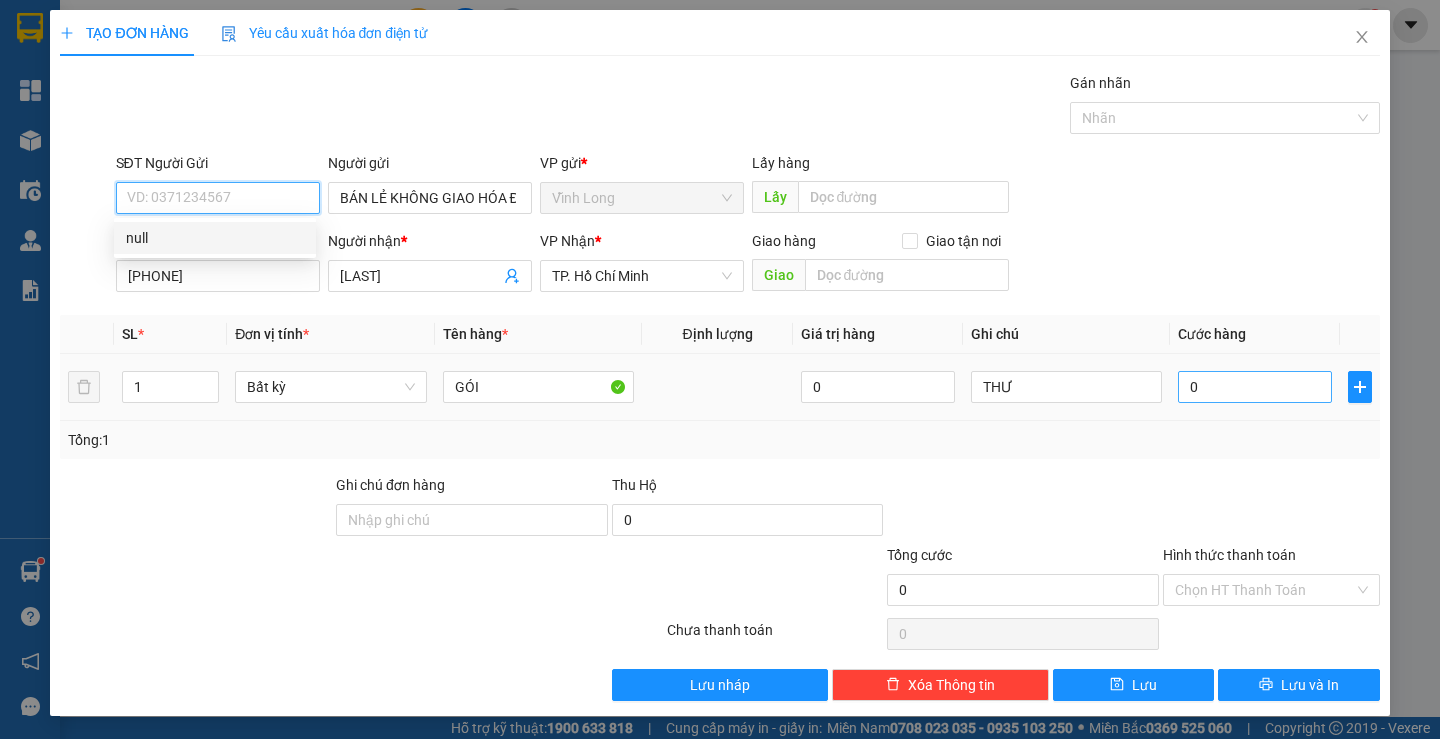 type 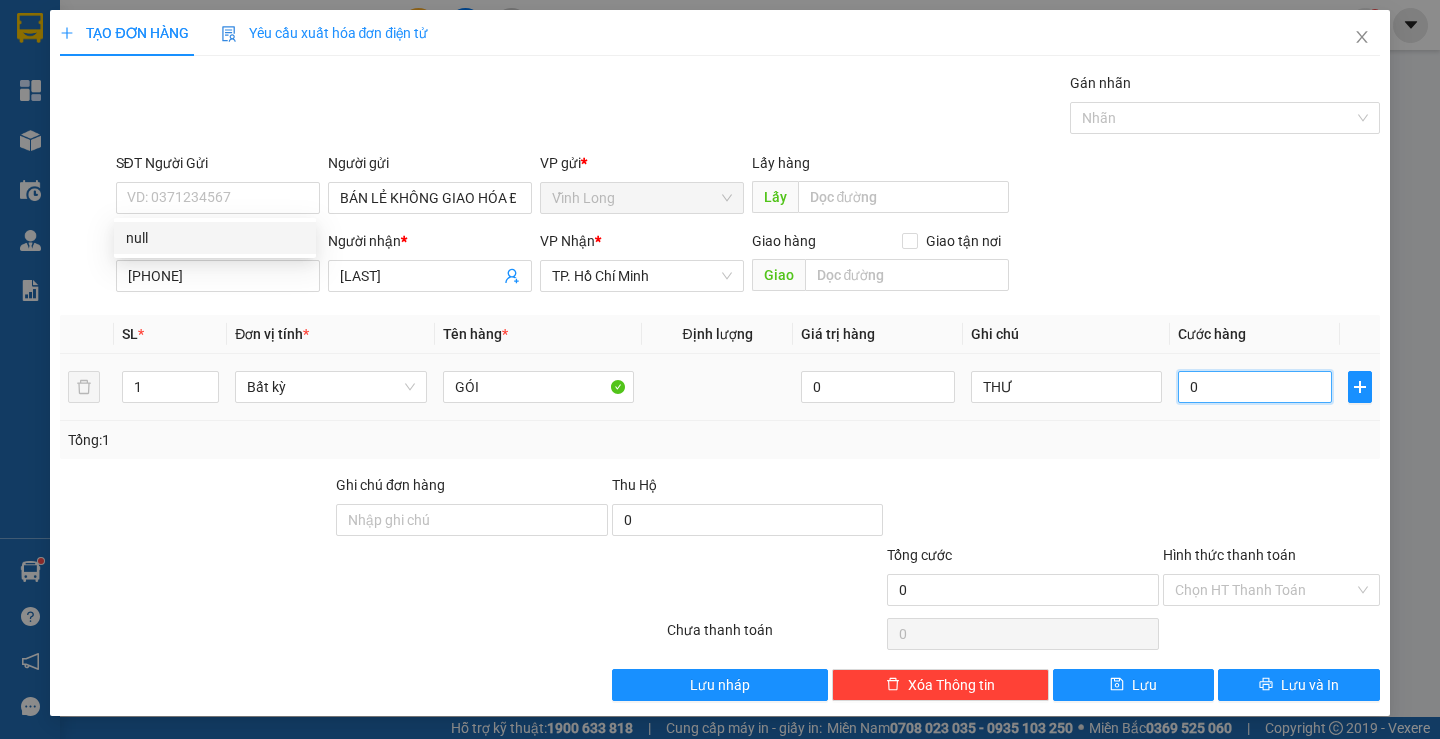 click on "0" at bounding box center [1255, 387] 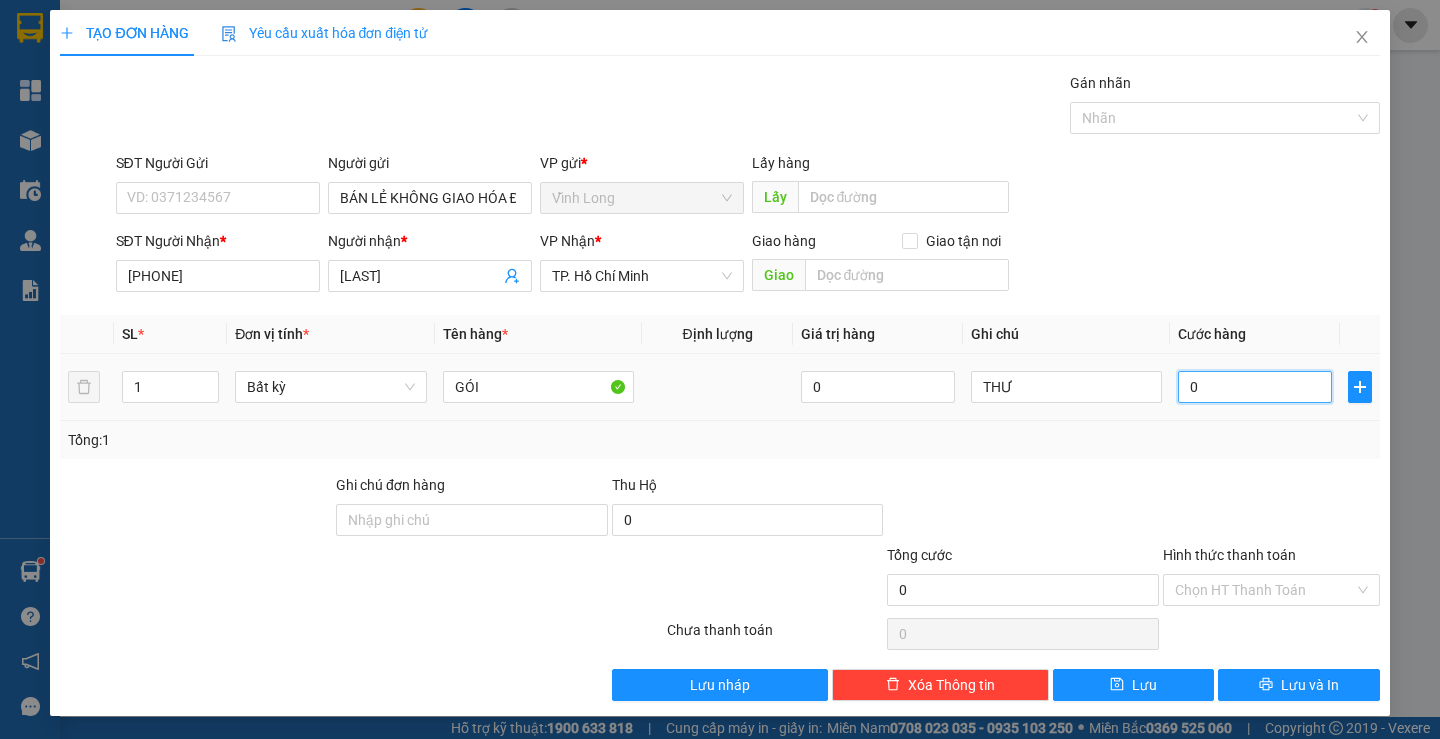 type on "3" 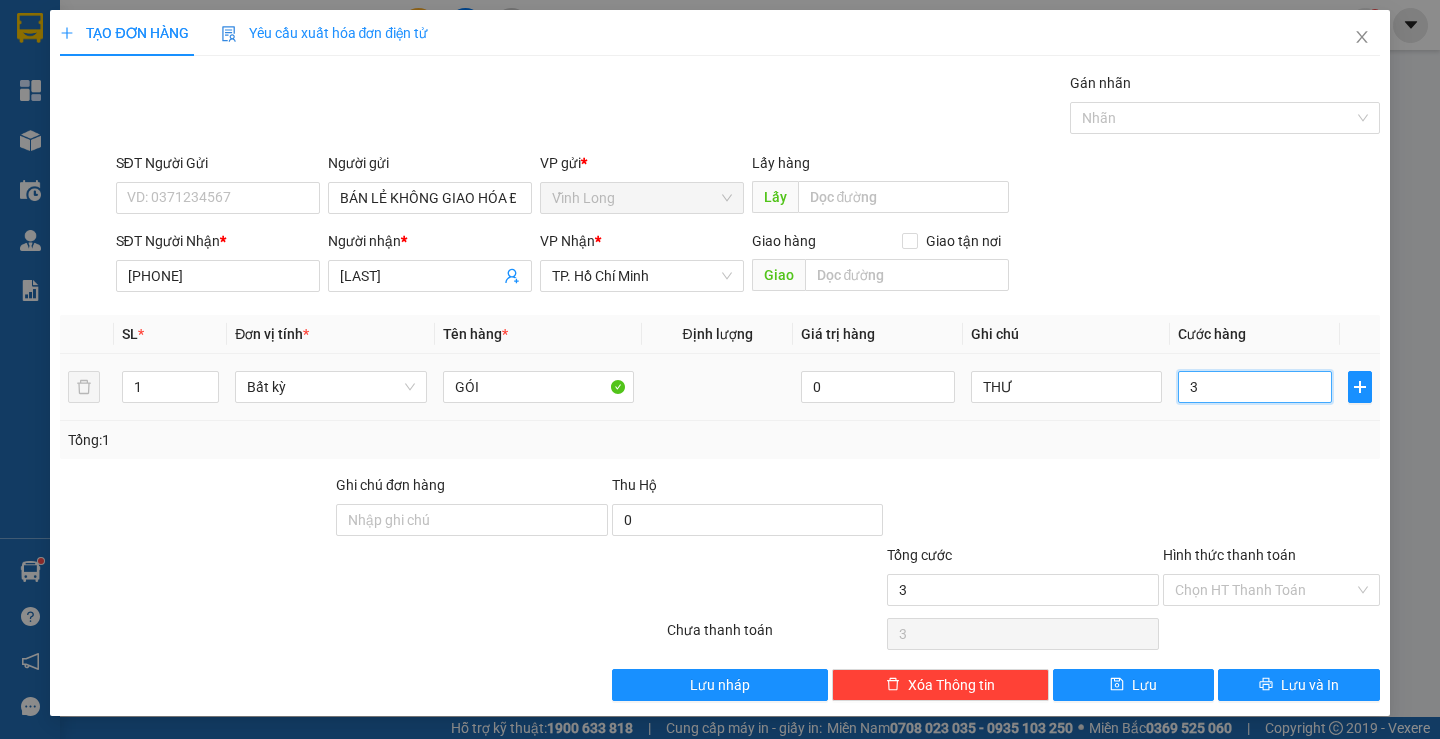type on "30" 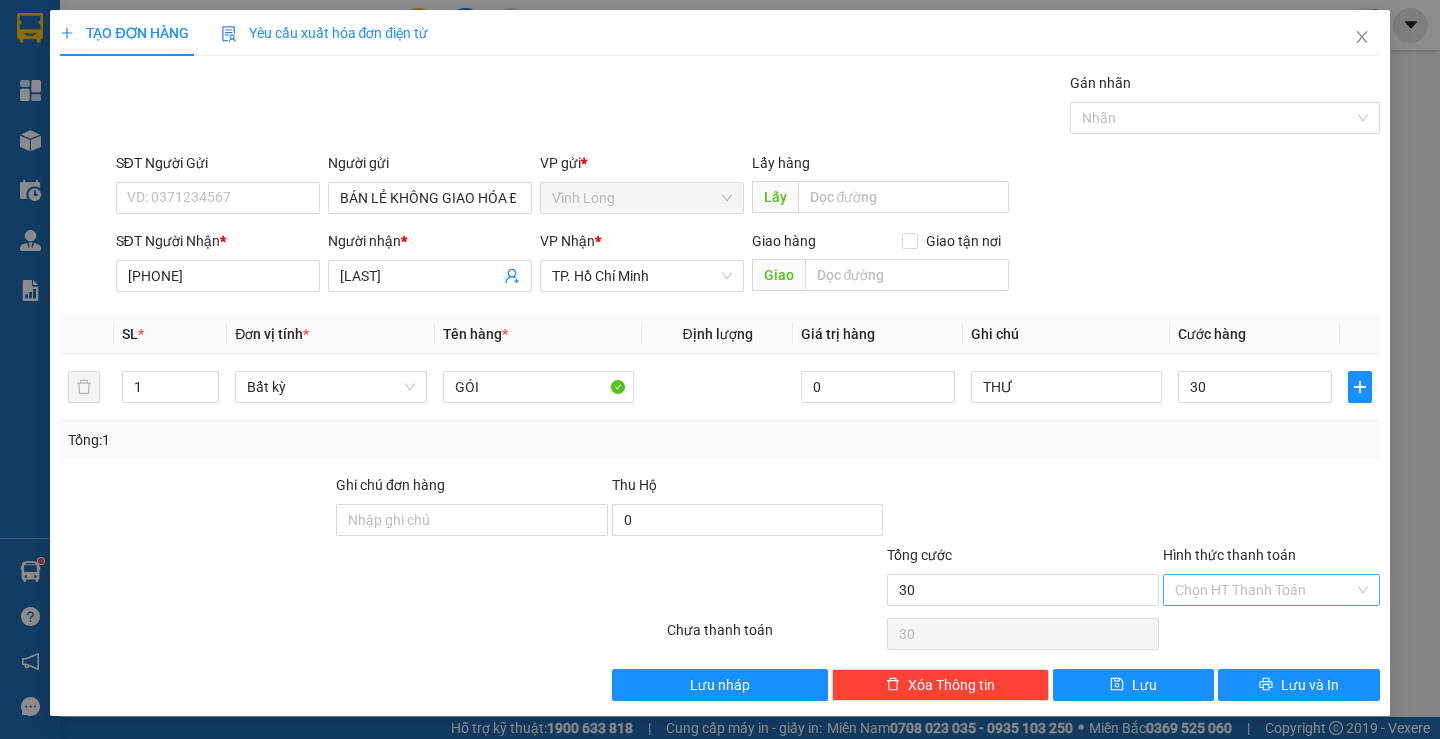 type on "30.000" 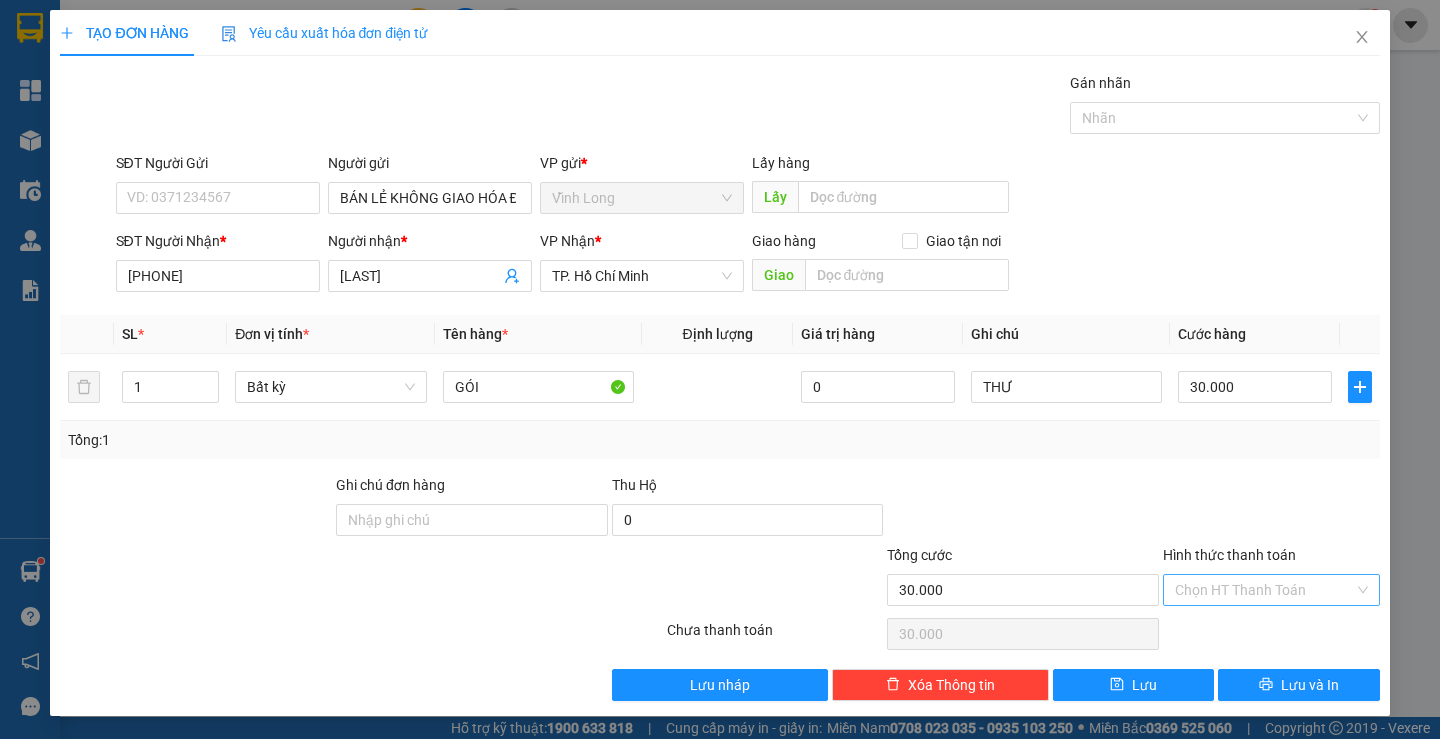 click on "Hình thức thanh toán" at bounding box center (1264, 590) 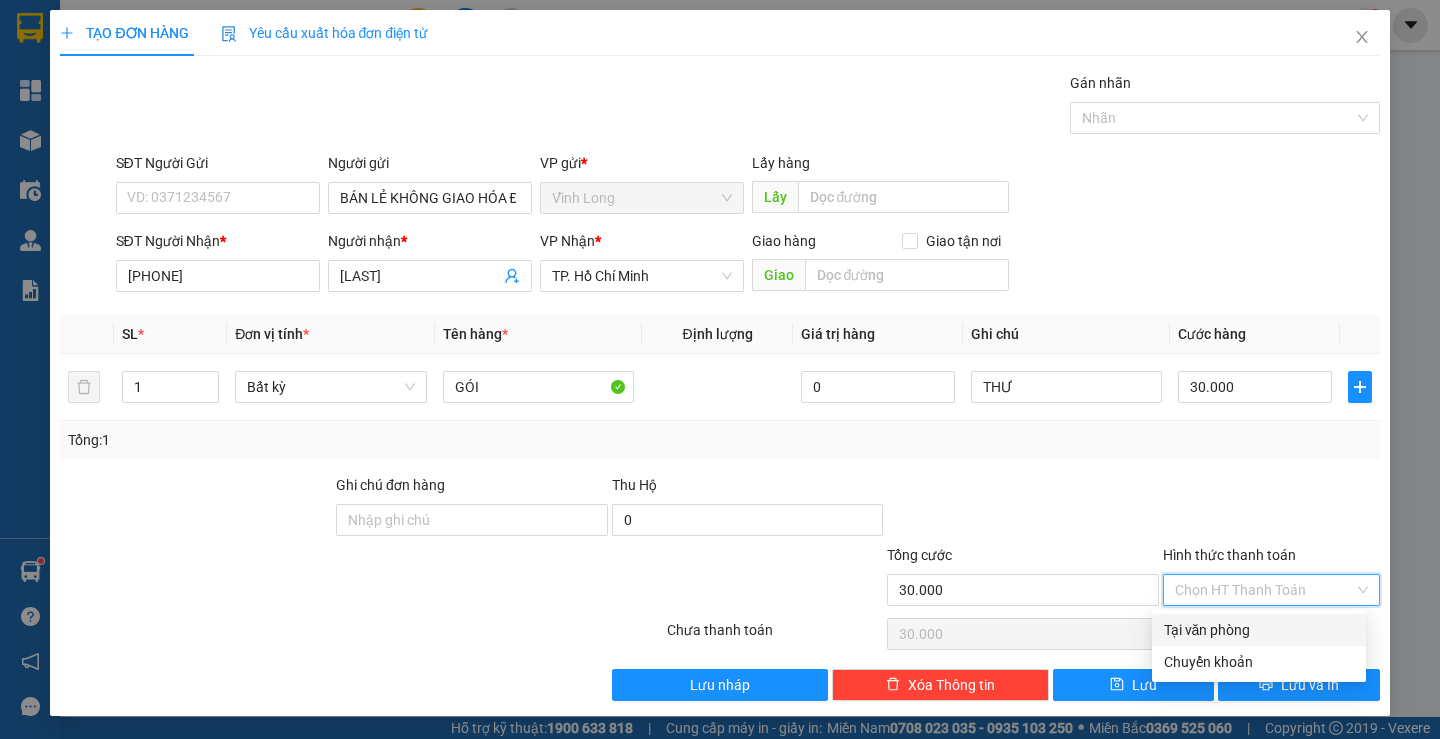 click on "Tại văn phòng" at bounding box center (1259, 630) 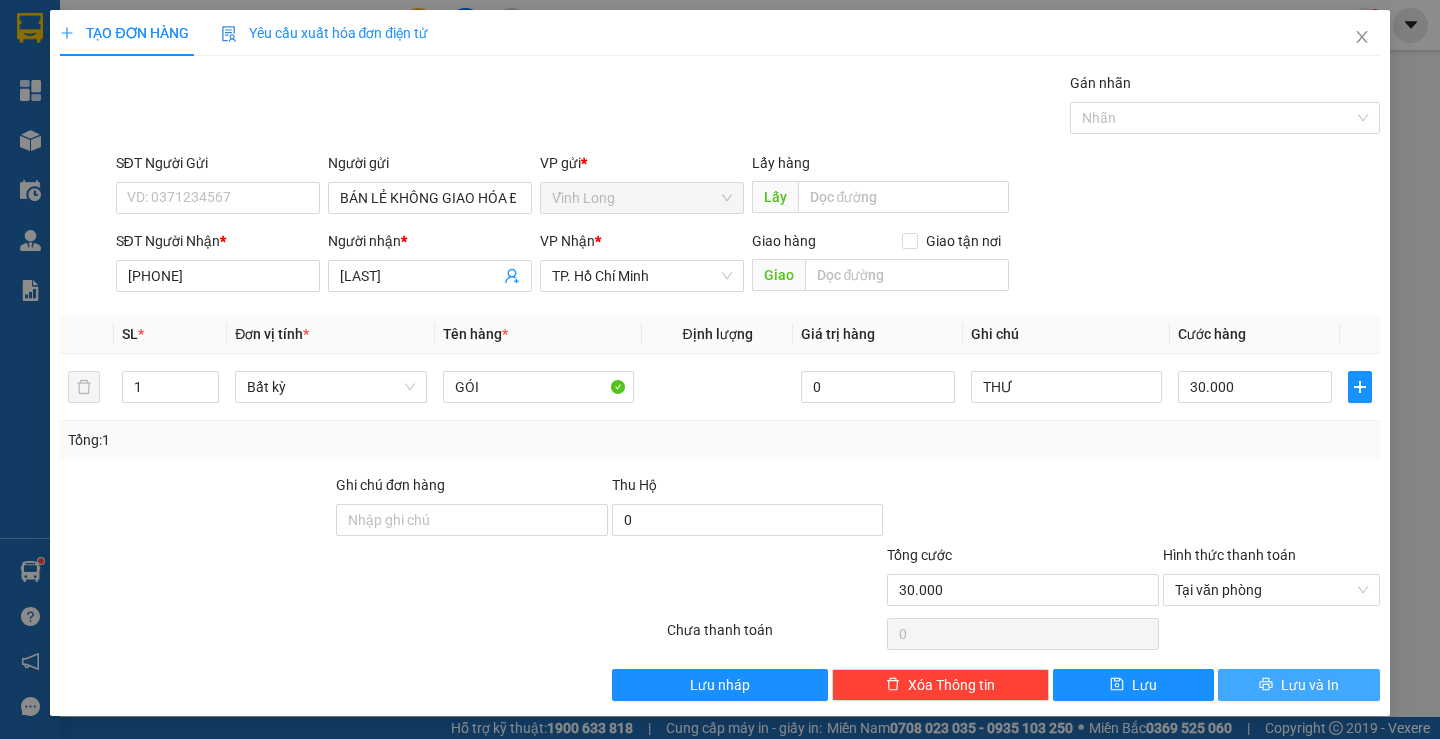 click on "Lưu và In" at bounding box center [1298, 685] 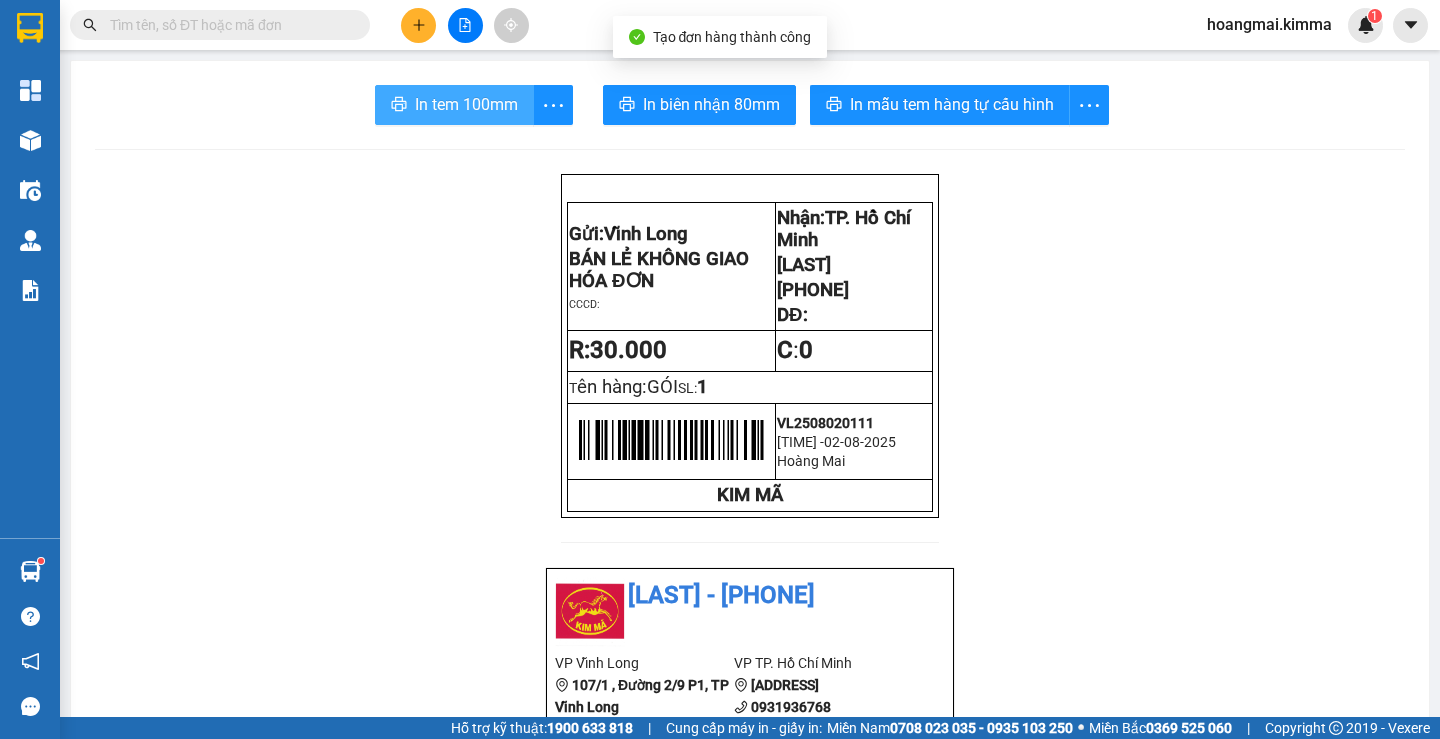 click on "In tem 100mm" at bounding box center (466, 104) 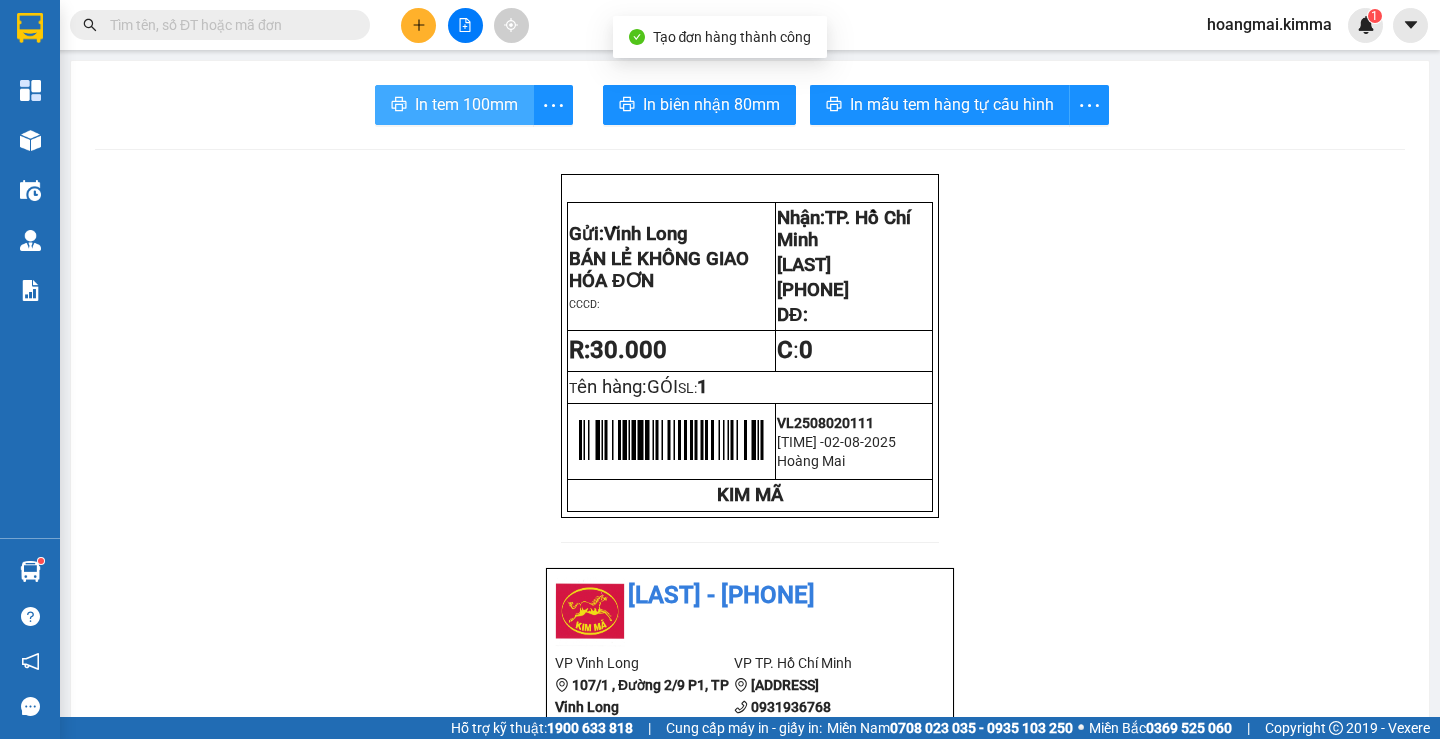 scroll, scrollTop: 0, scrollLeft: 0, axis: both 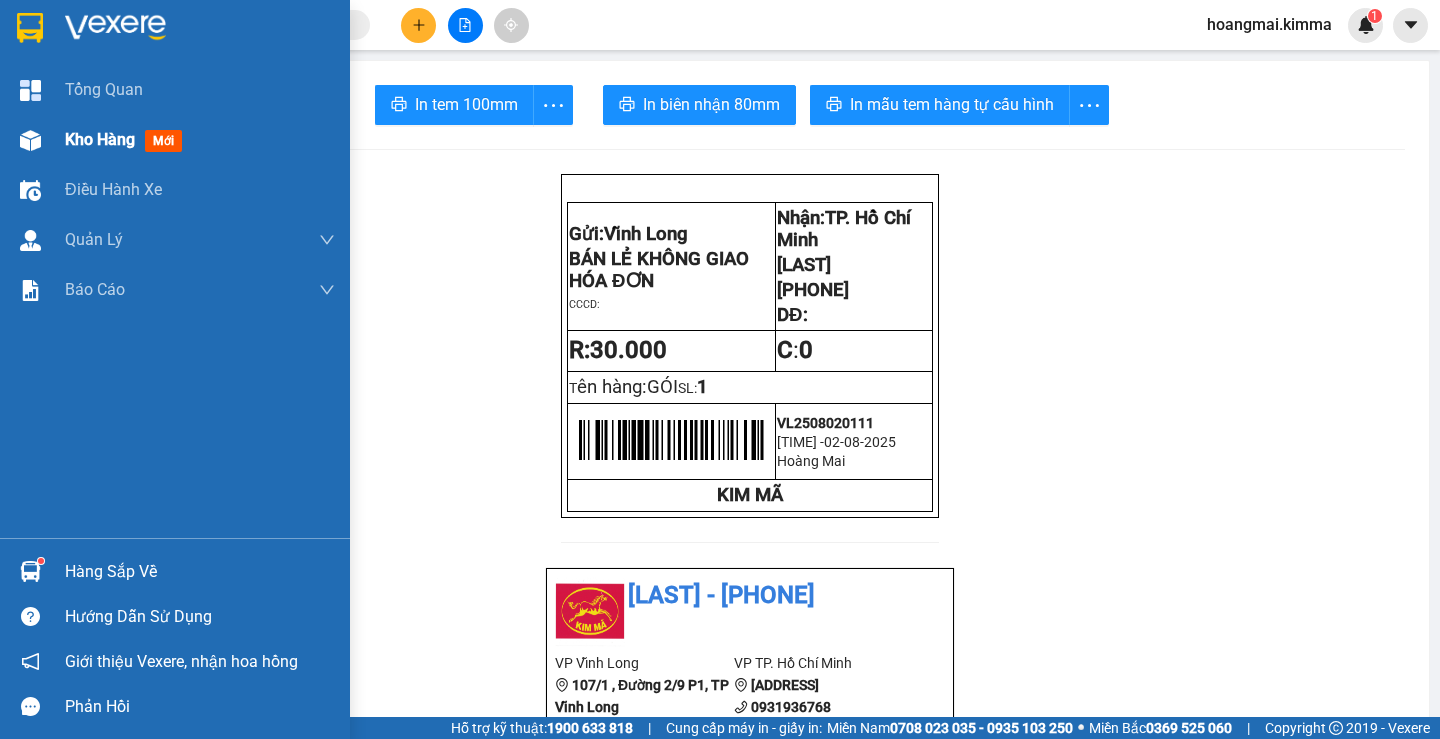 click on "Kho hàng mới" at bounding box center [175, 140] 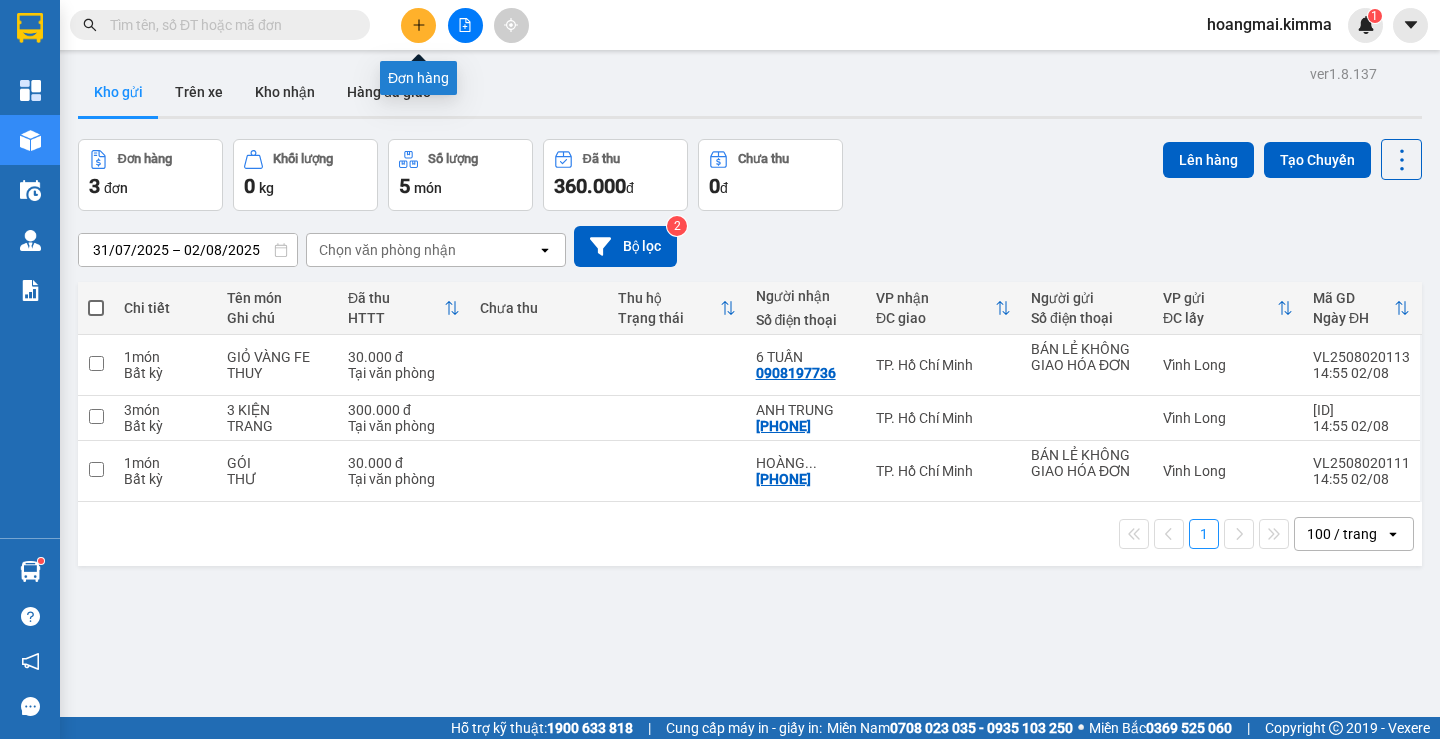 click at bounding box center [418, 25] 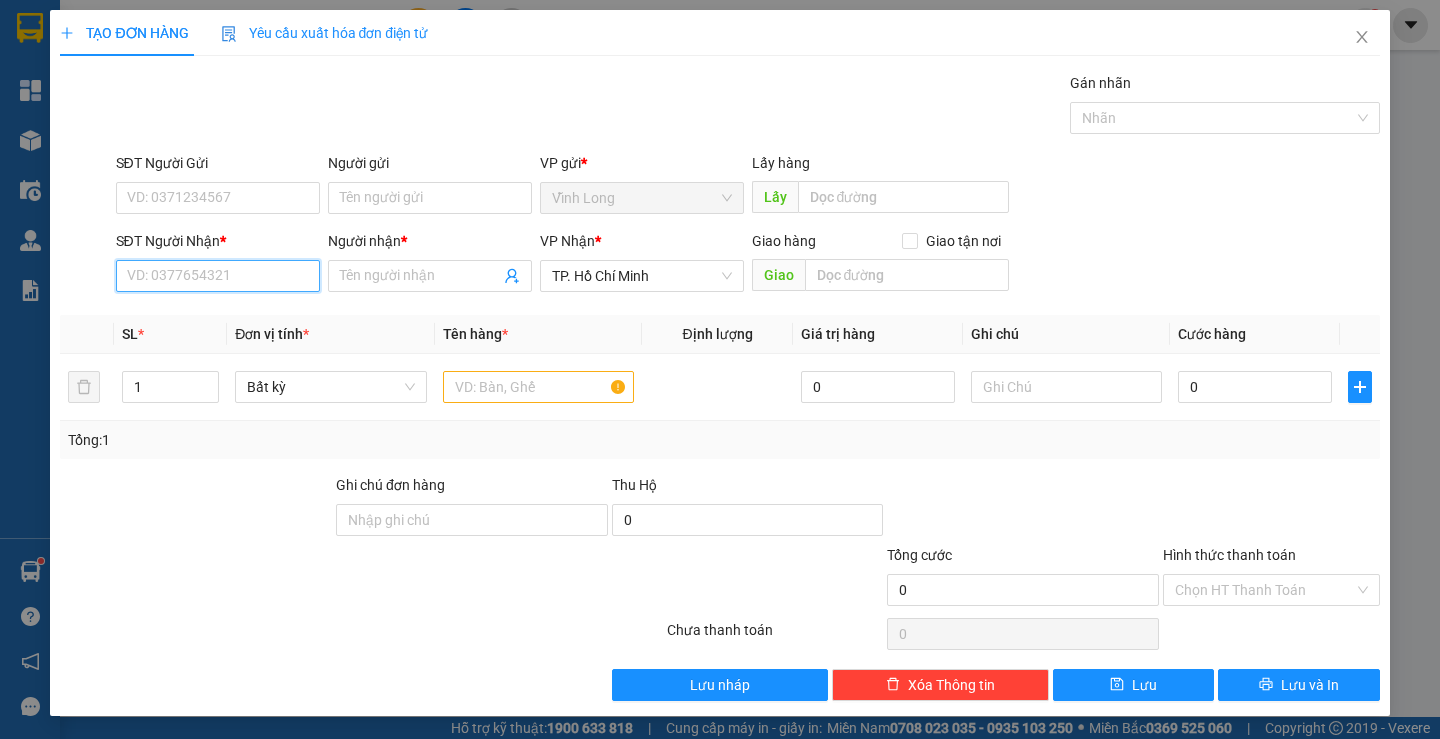click on "SĐT Người Nhận  *" at bounding box center (218, 276) 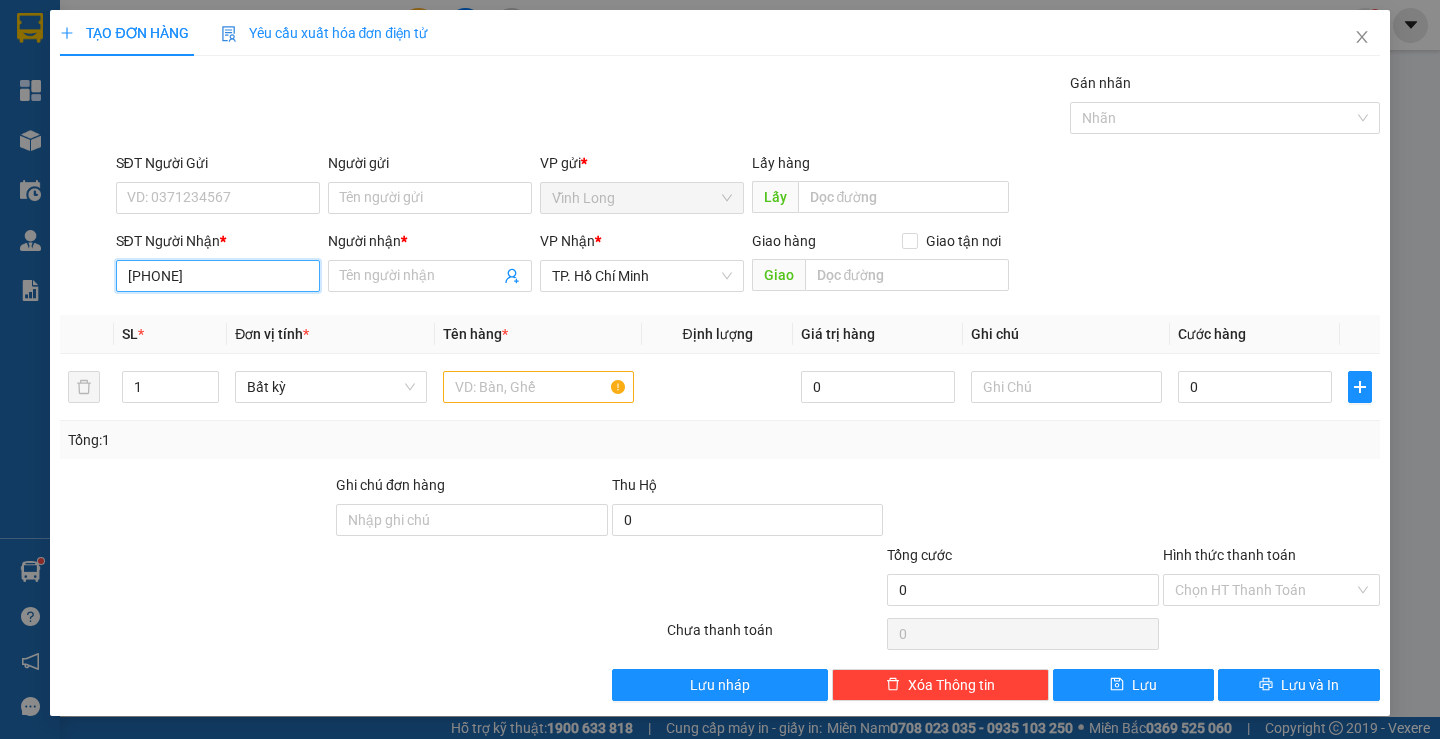 type on "0966271831" 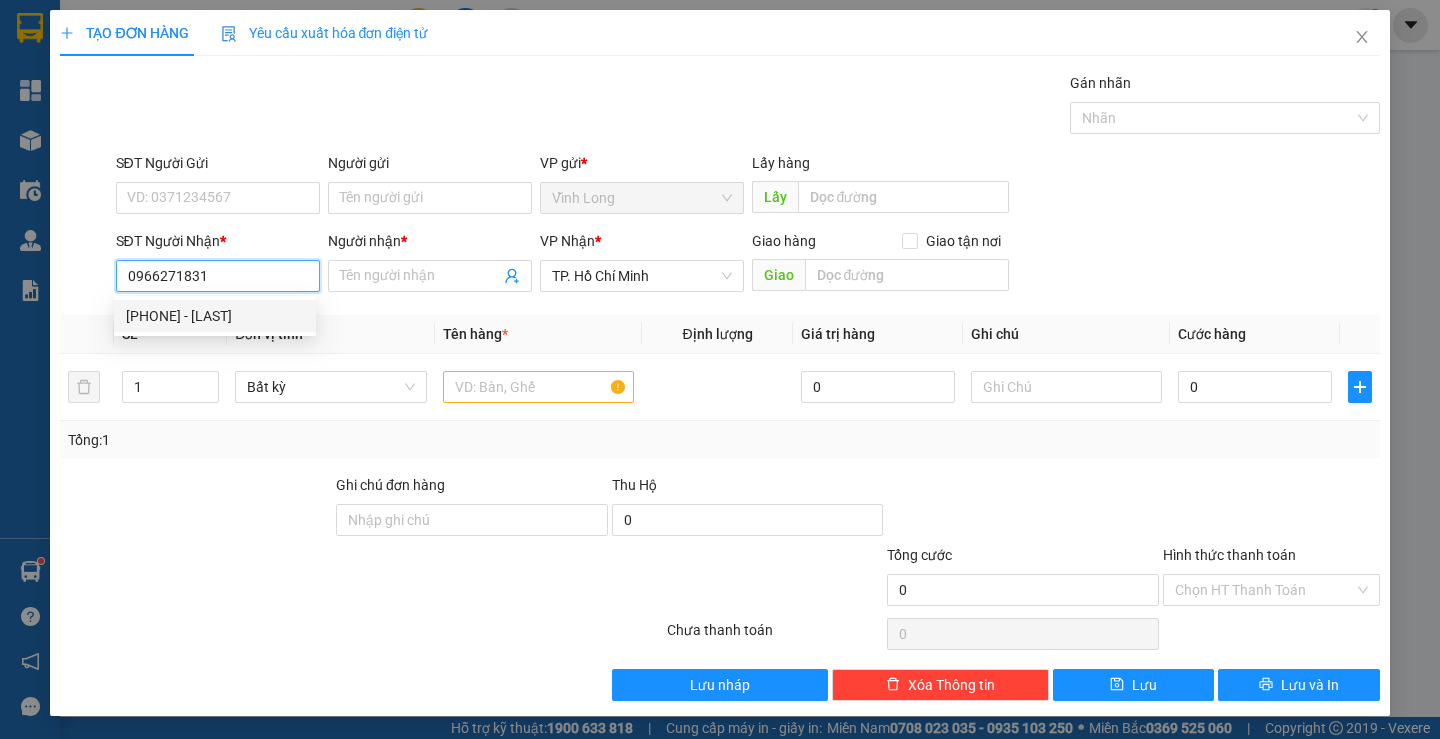 drag, startPoint x: 215, startPoint y: 313, endPoint x: 300, endPoint y: 273, distance: 93.941475 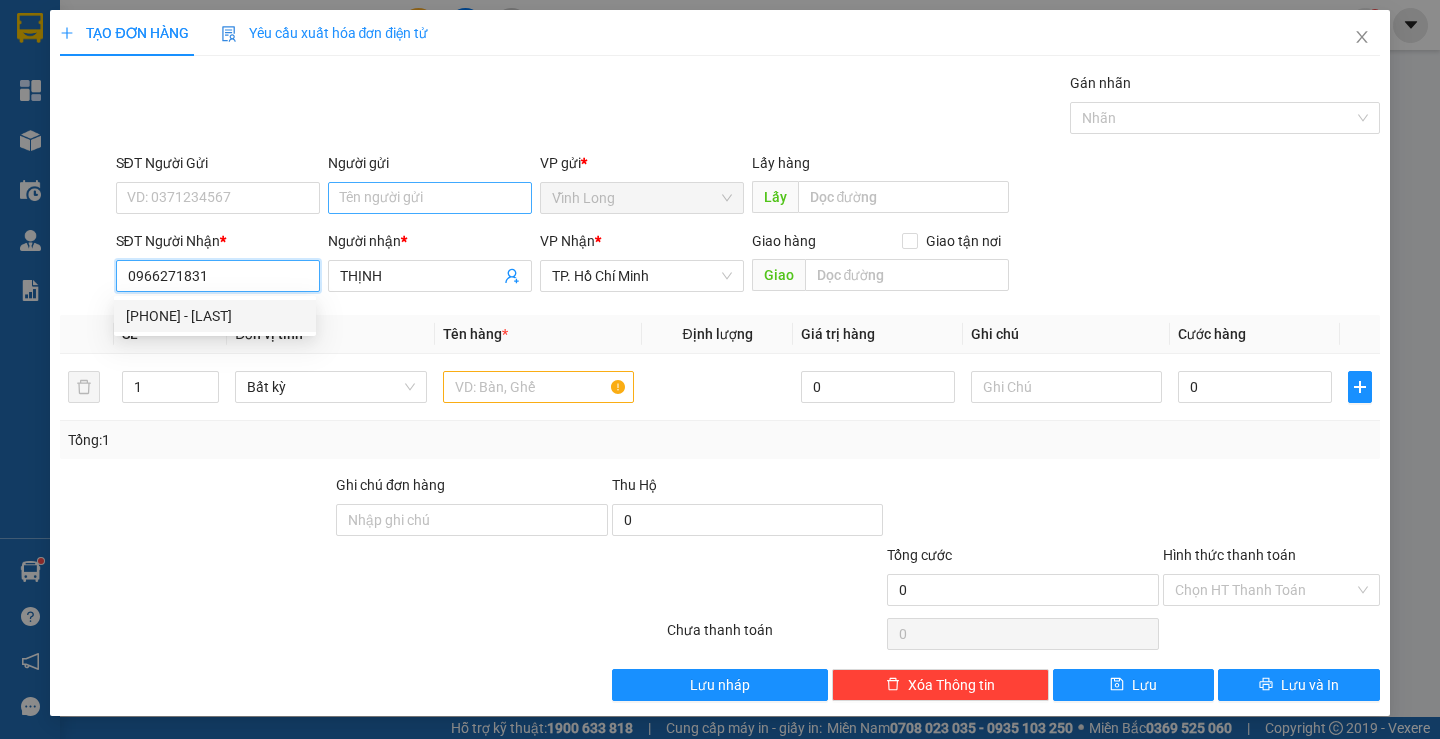 type on "0966271831" 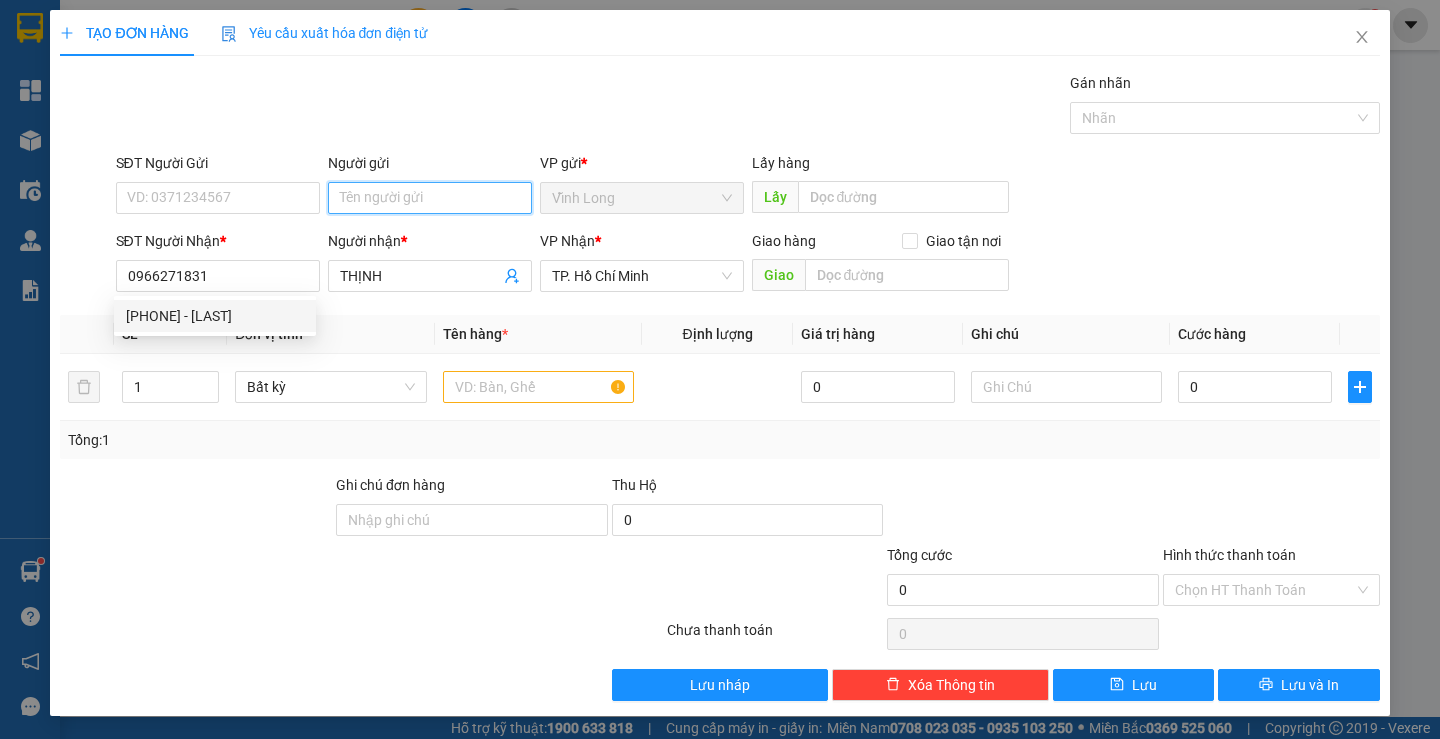 drag, startPoint x: 393, startPoint y: 182, endPoint x: 403, endPoint y: 195, distance: 16.40122 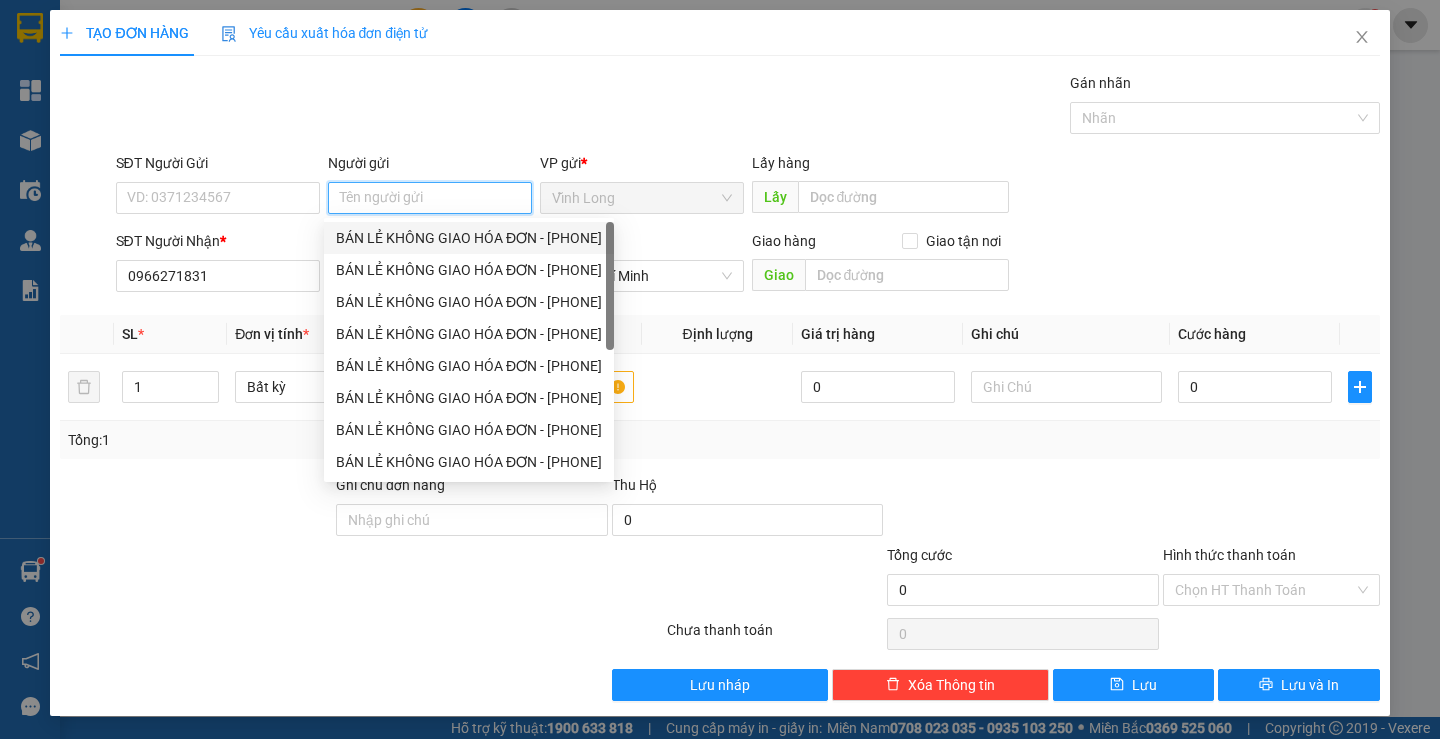 click on "BÁN LẺ KHÔNG GIAO HÓA ĐƠN - [PHONE]" at bounding box center (469, 238) 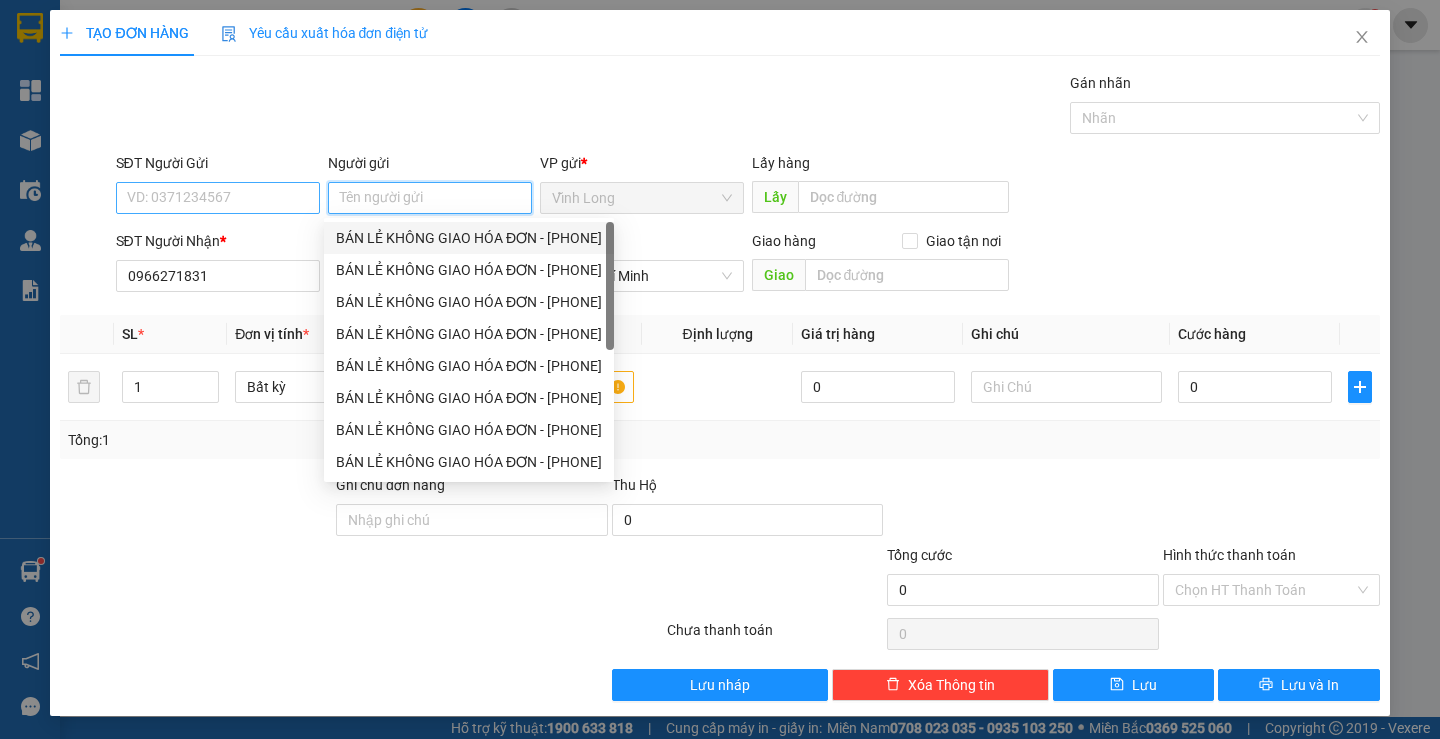 type on "[PHONE]" 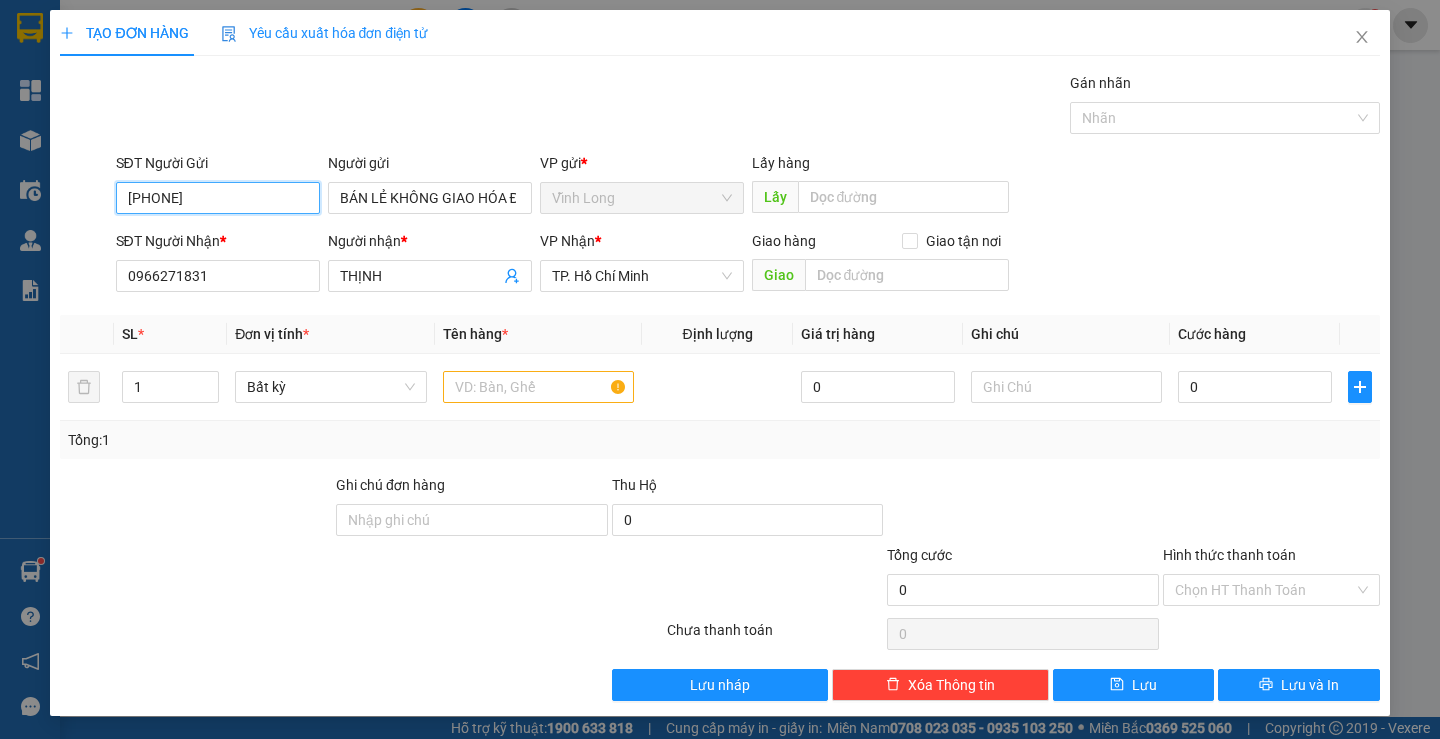 drag, startPoint x: 301, startPoint y: 202, endPoint x: 0, endPoint y: 237, distance: 303.02805 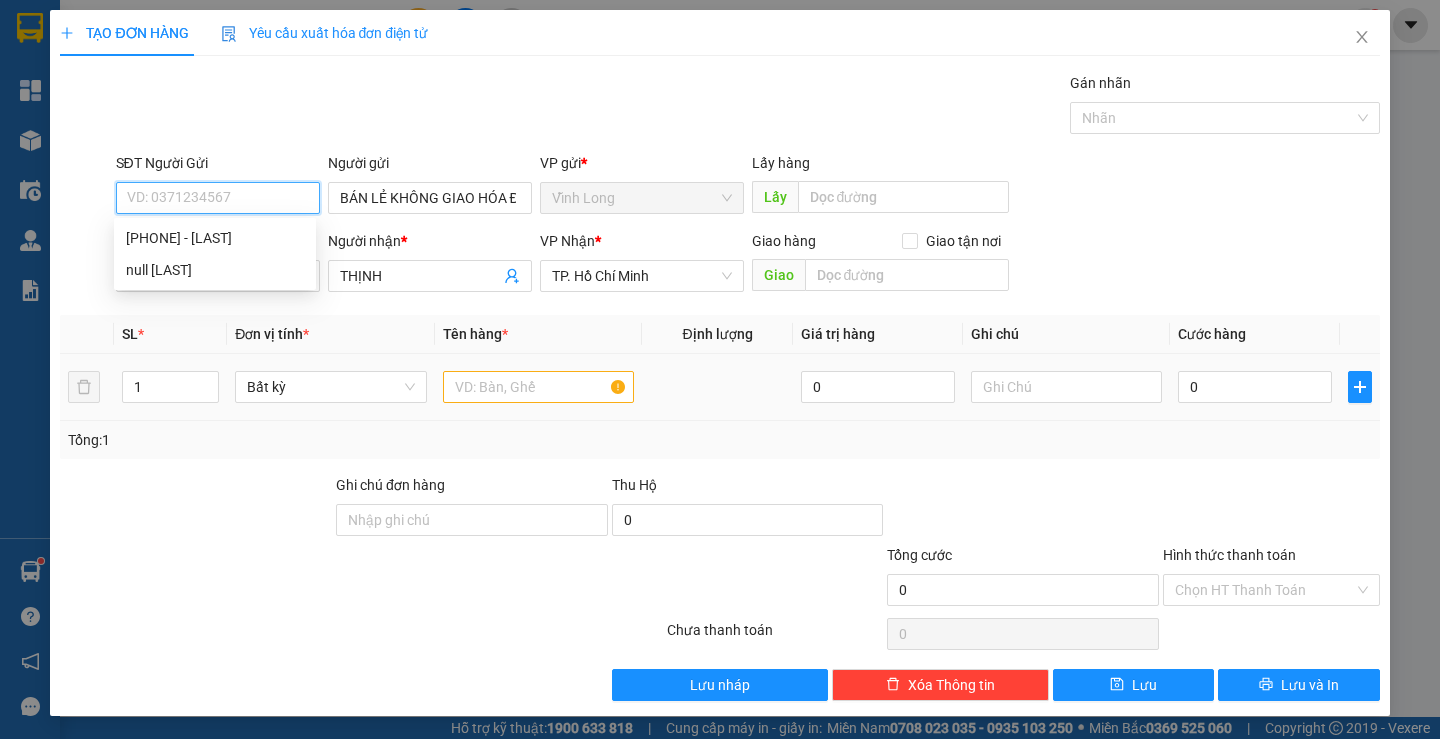 type 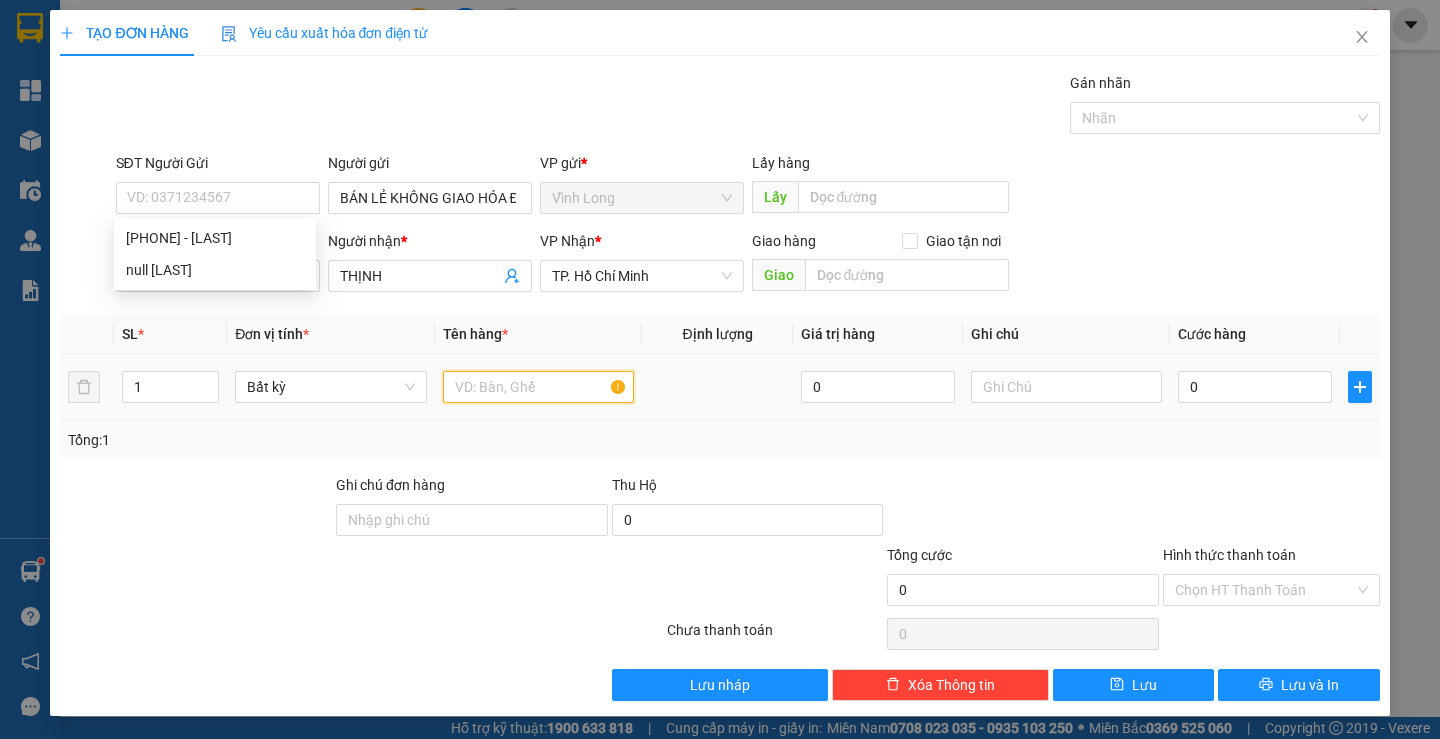 click at bounding box center [538, 387] 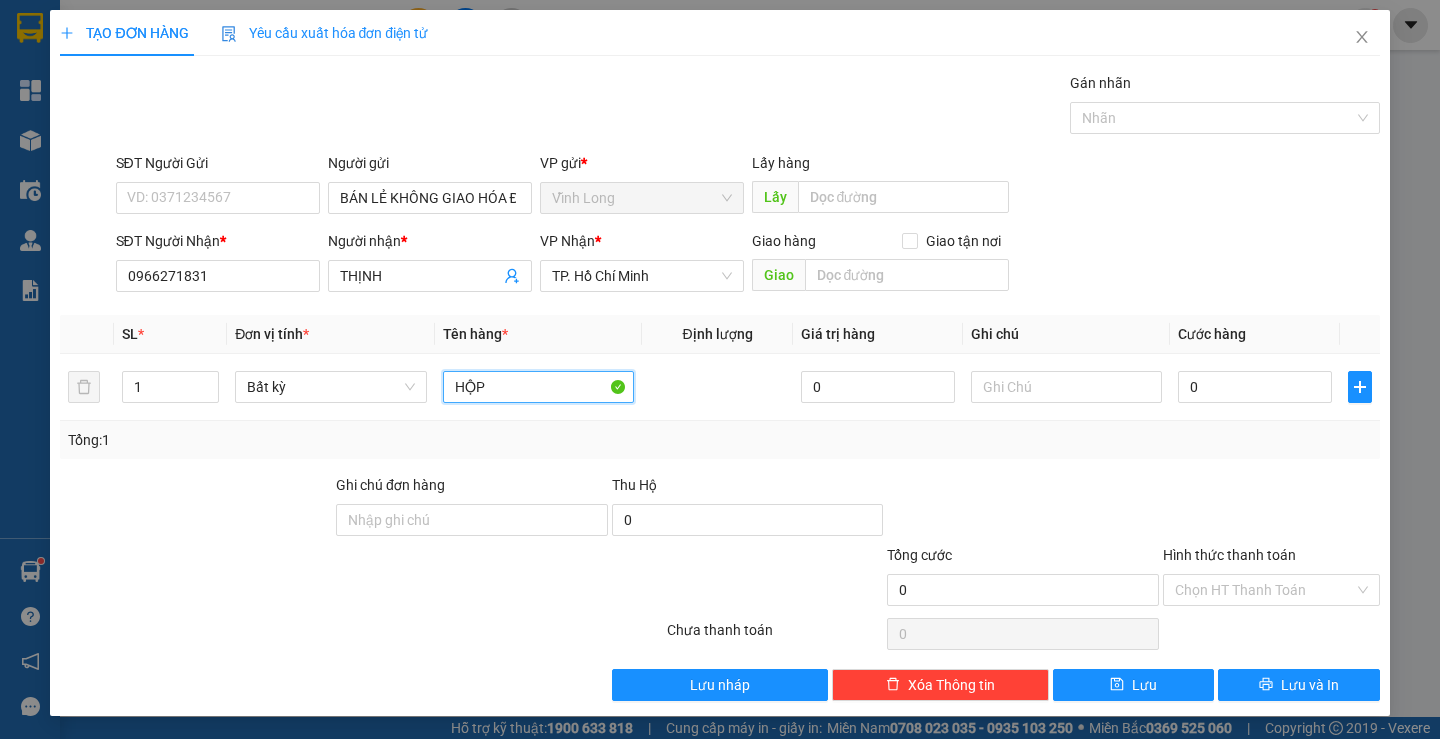 type on "HỘP" 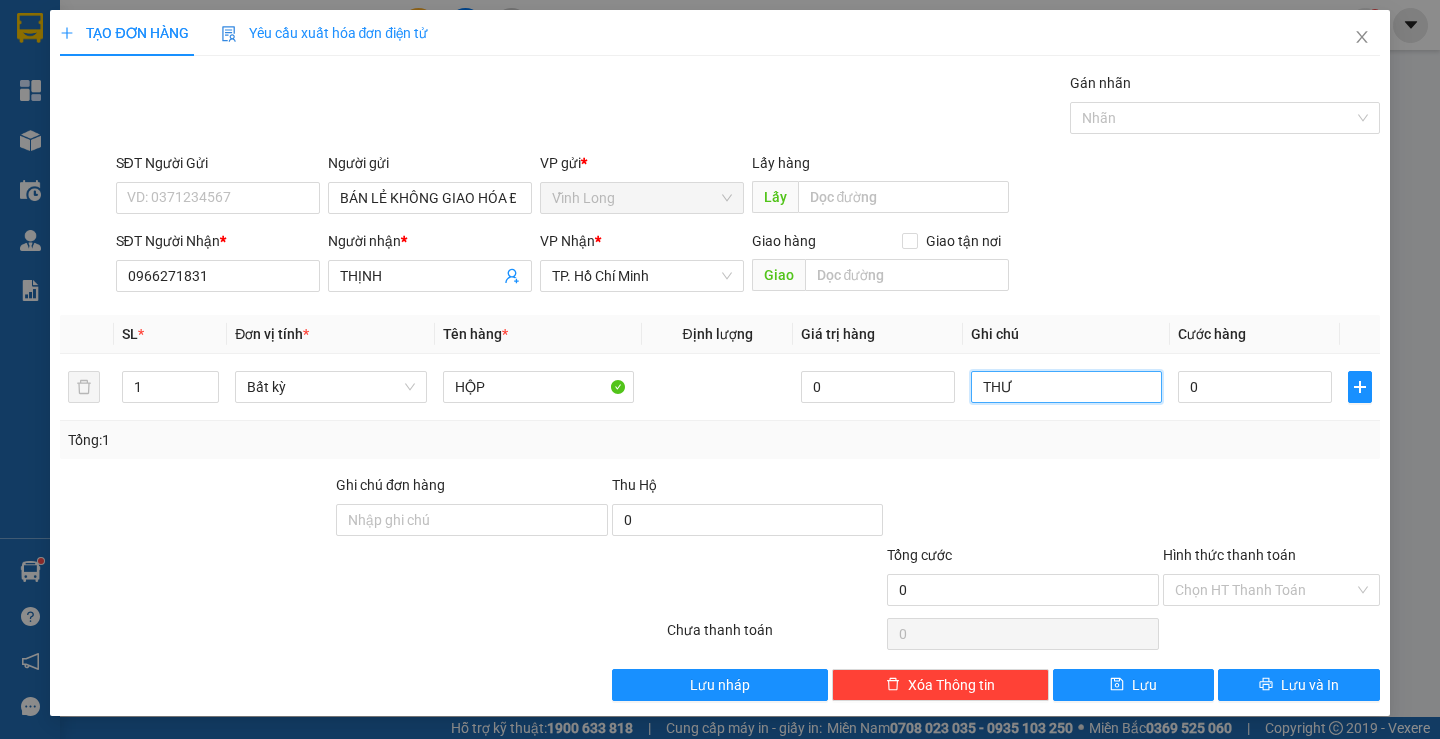 type on "THƯ" 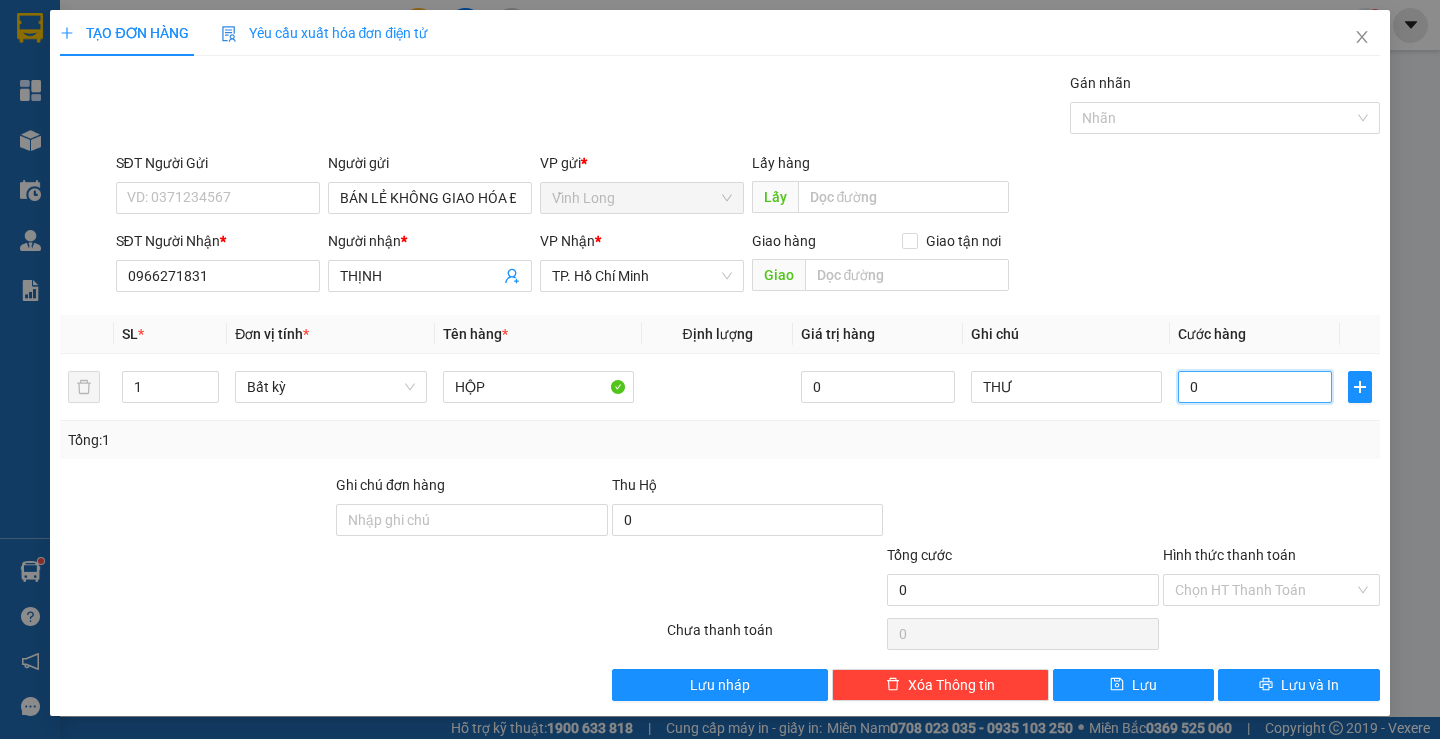type on "2" 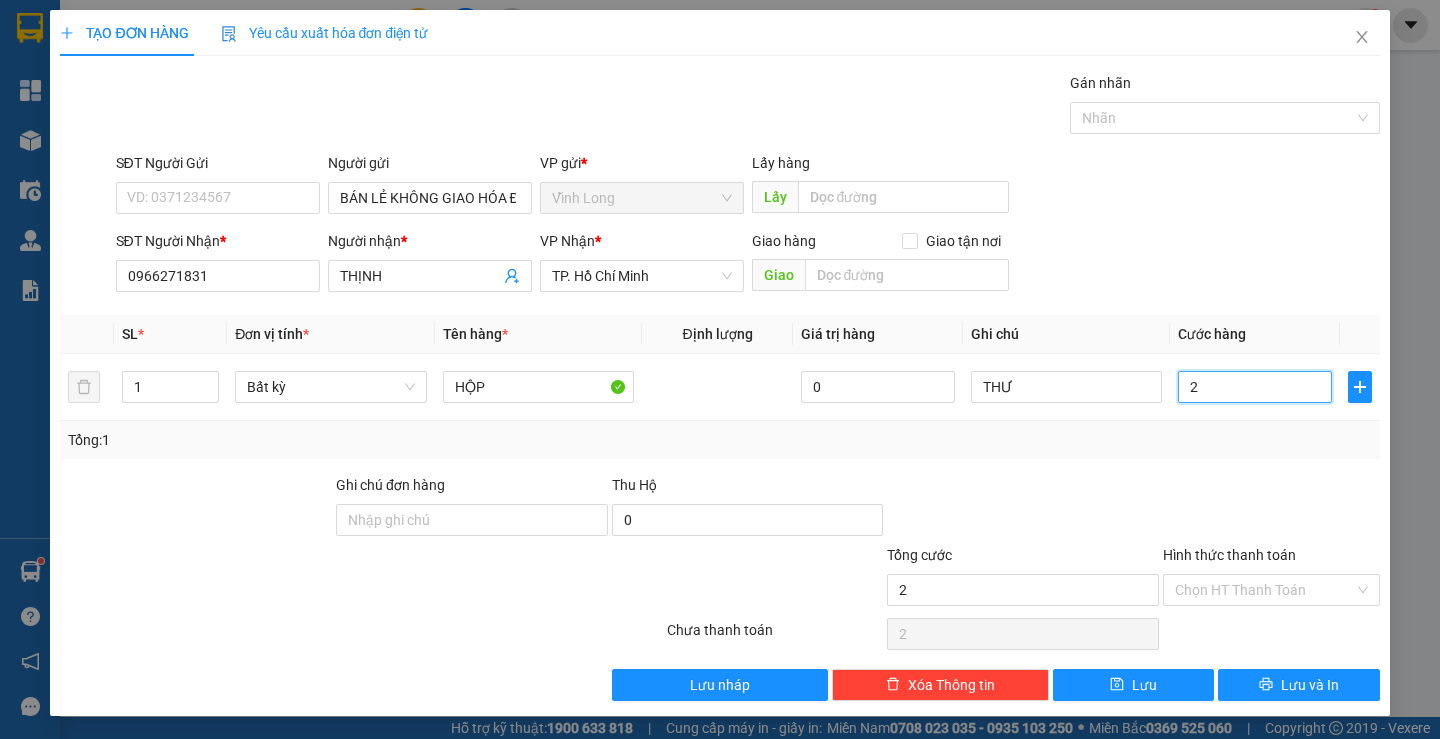 type on "20" 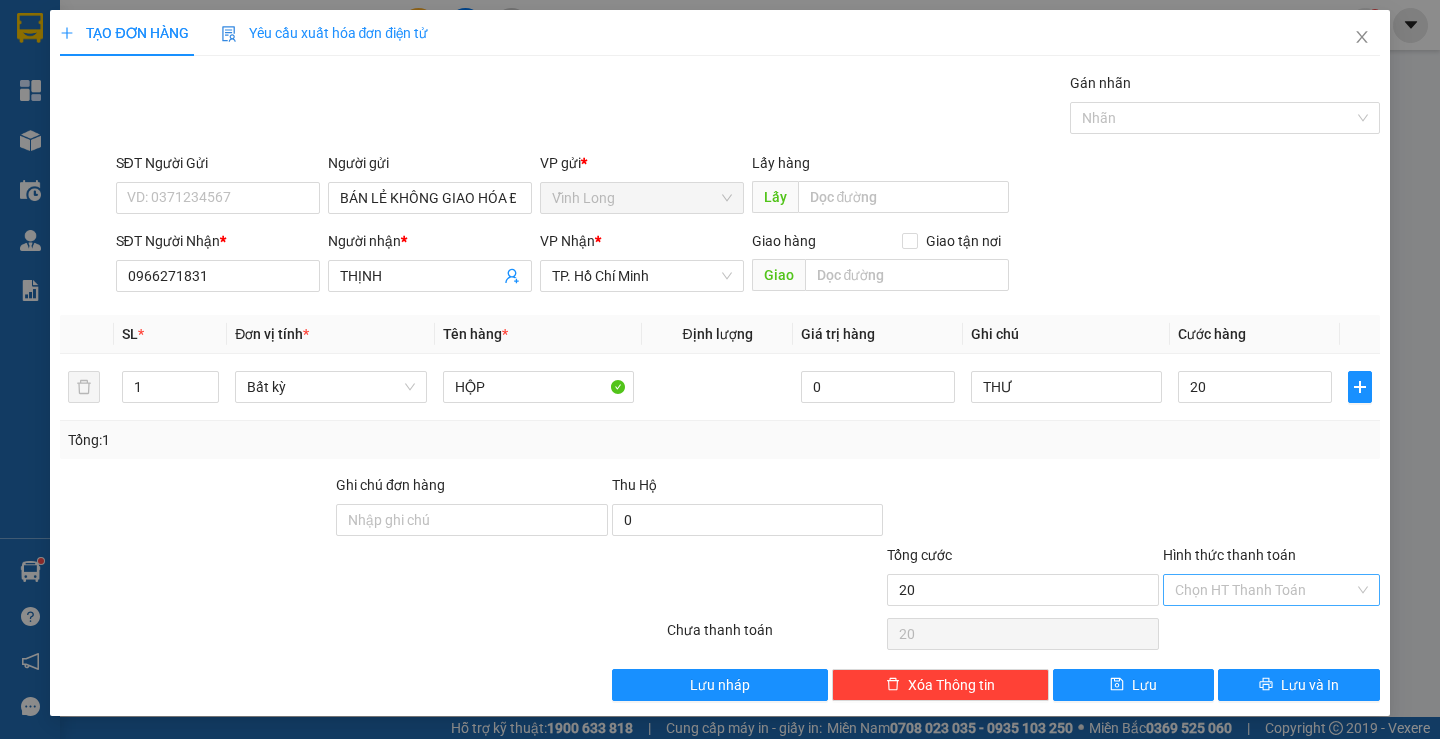 type on "20.000" 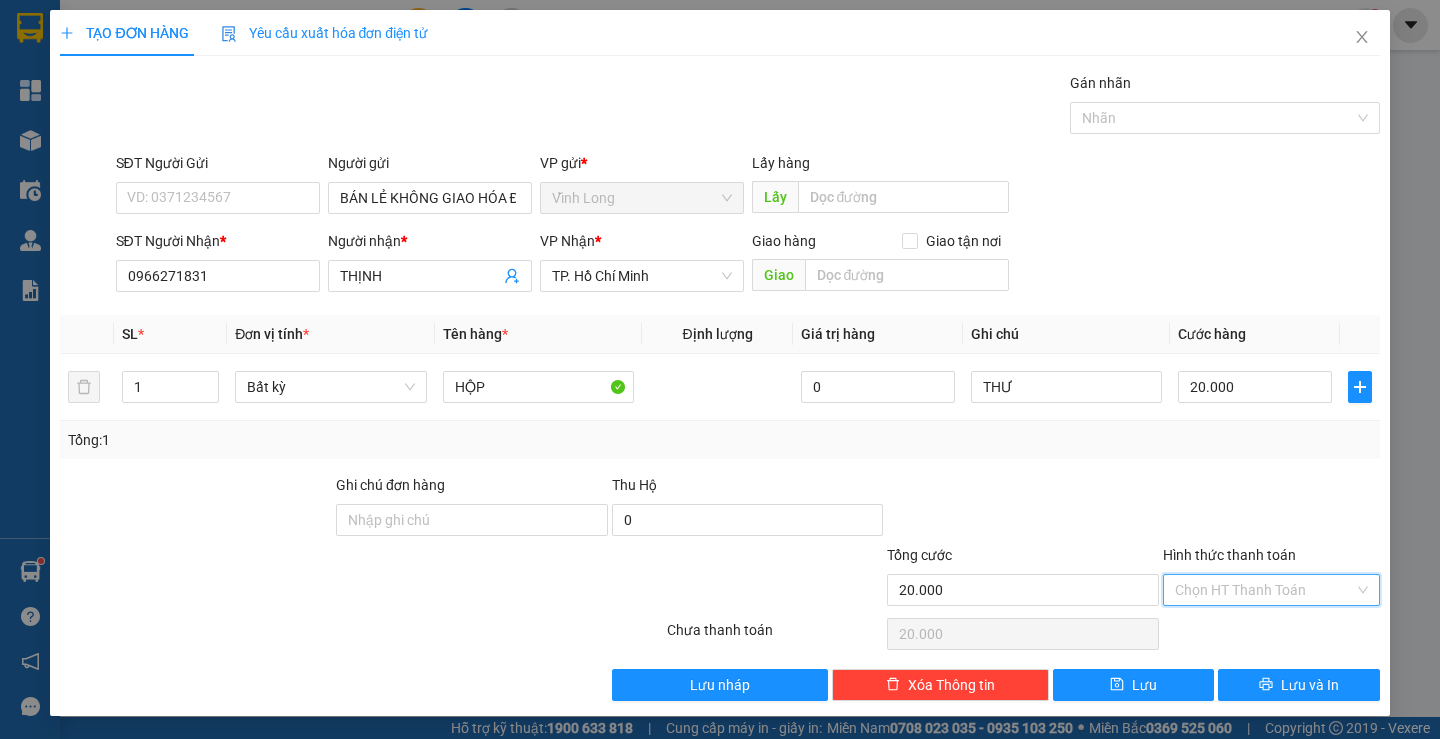 click on "Hình thức thanh toán" at bounding box center [1264, 590] 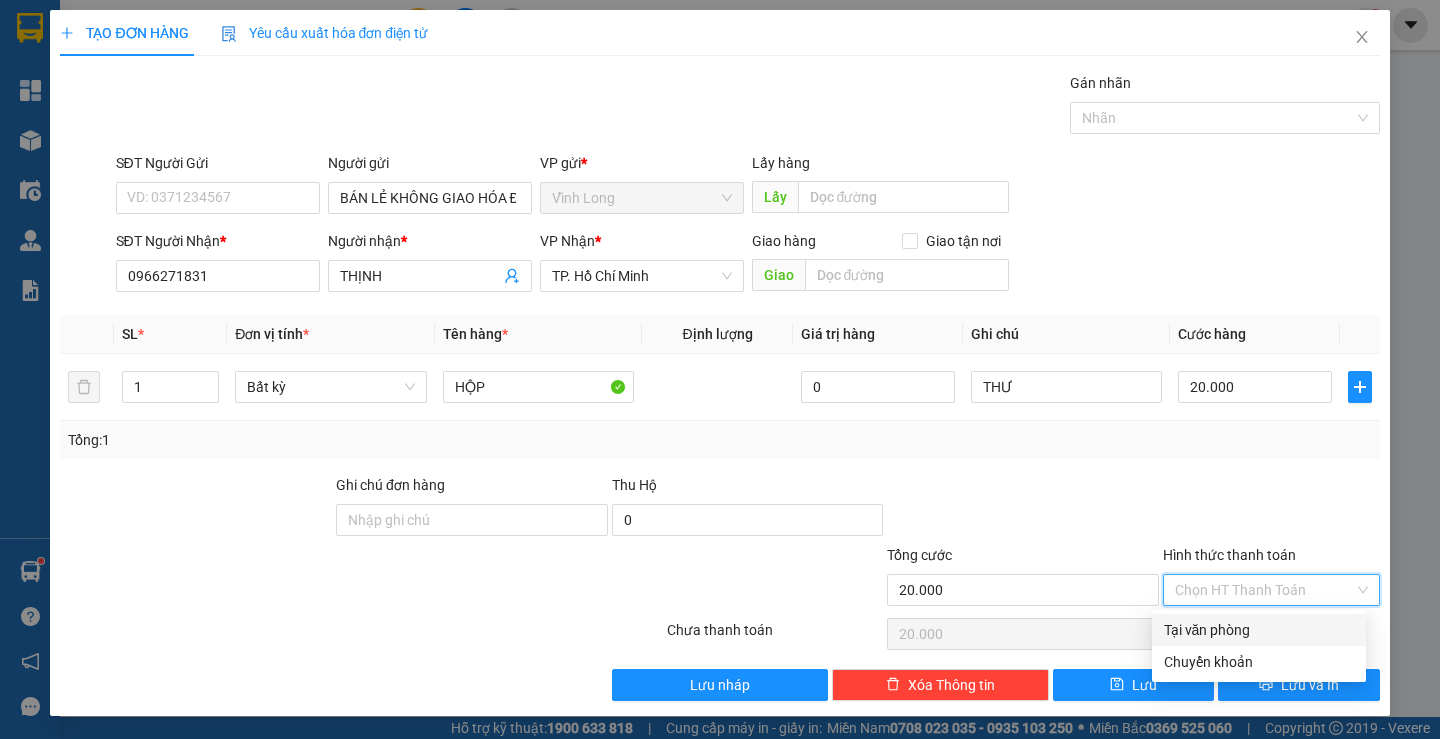 click on "Tại văn phòng" at bounding box center (1259, 630) 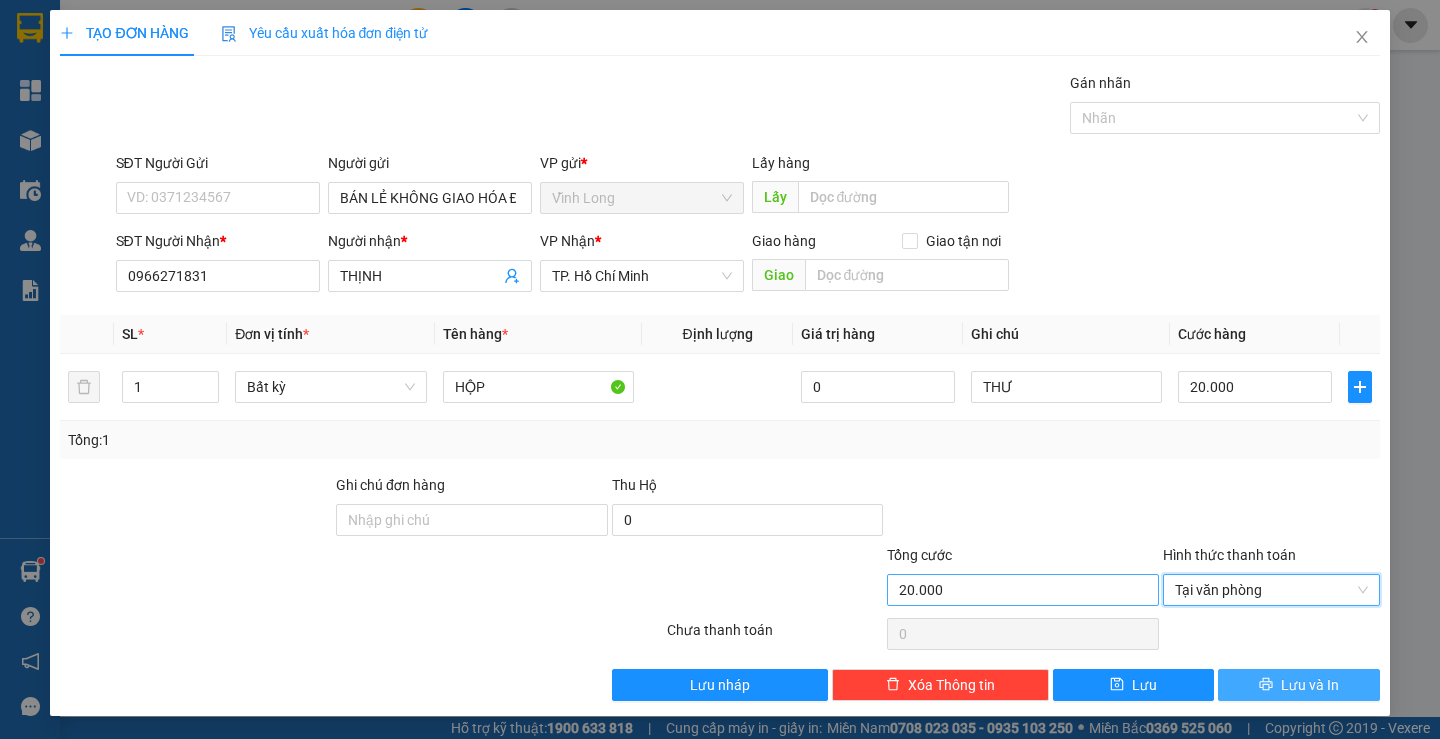 drag, startPoint x: 1290, startPoint y: 683, endPoint x: 1022, endPoint y: 585, distance: 285.35593 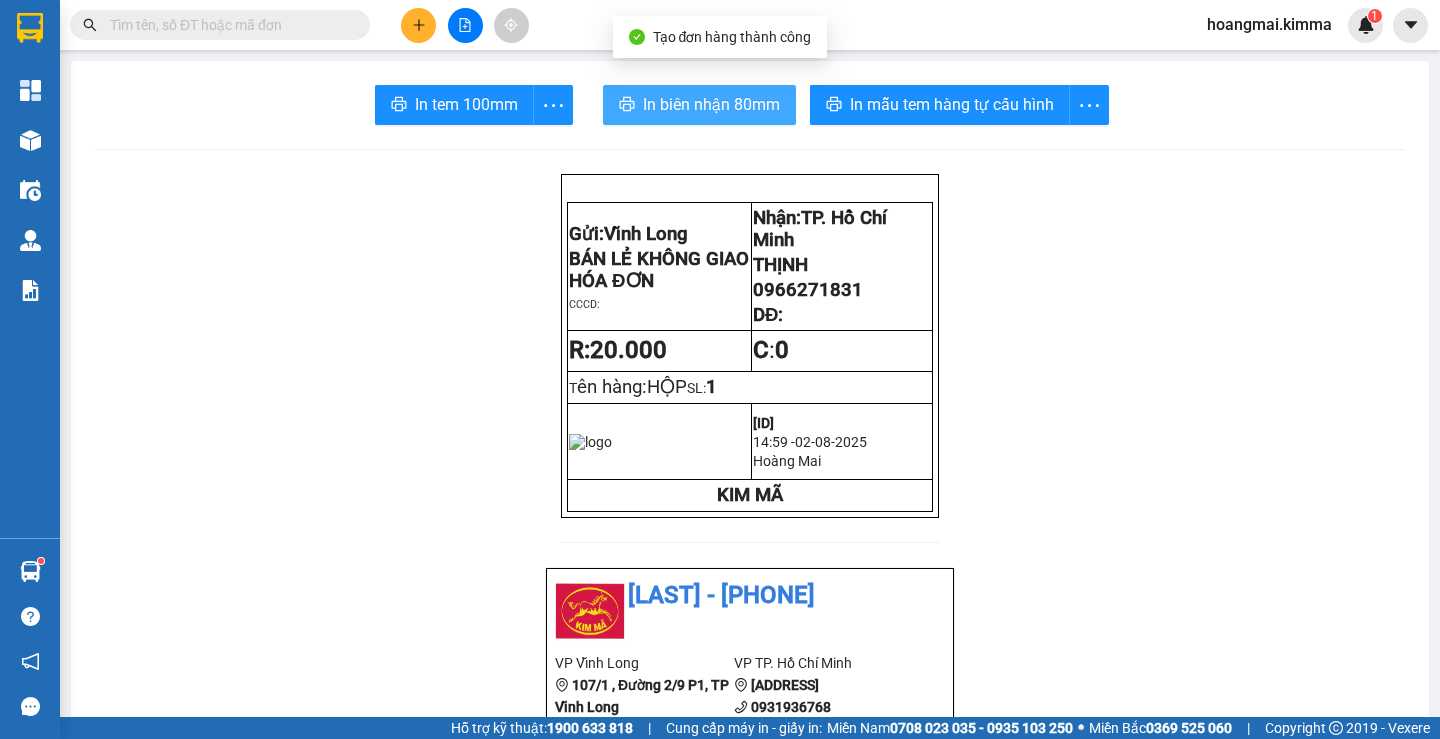 click on "In biên nhận 80mm" at bounding box center [711, 104] 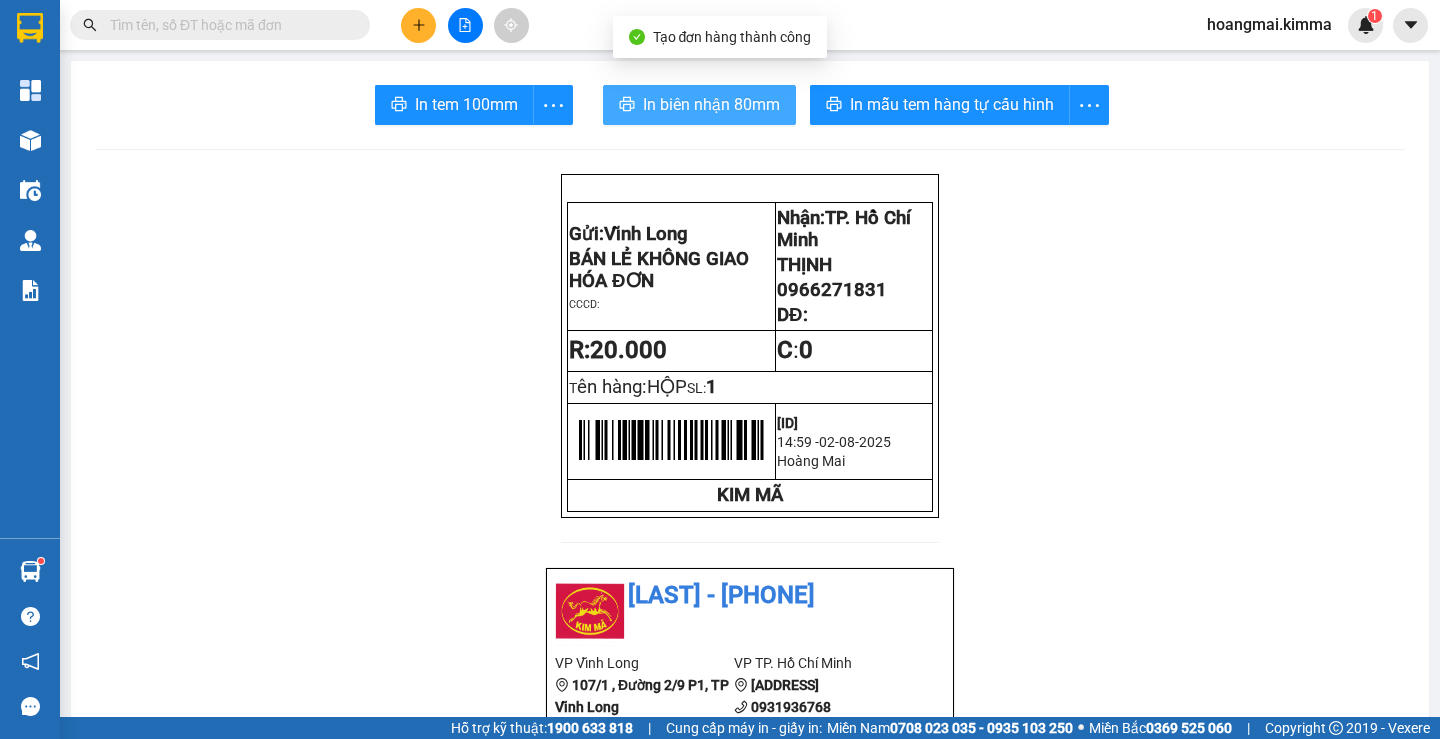 scroll, scrollTop: 0, scrollLeft: 0, axis: both 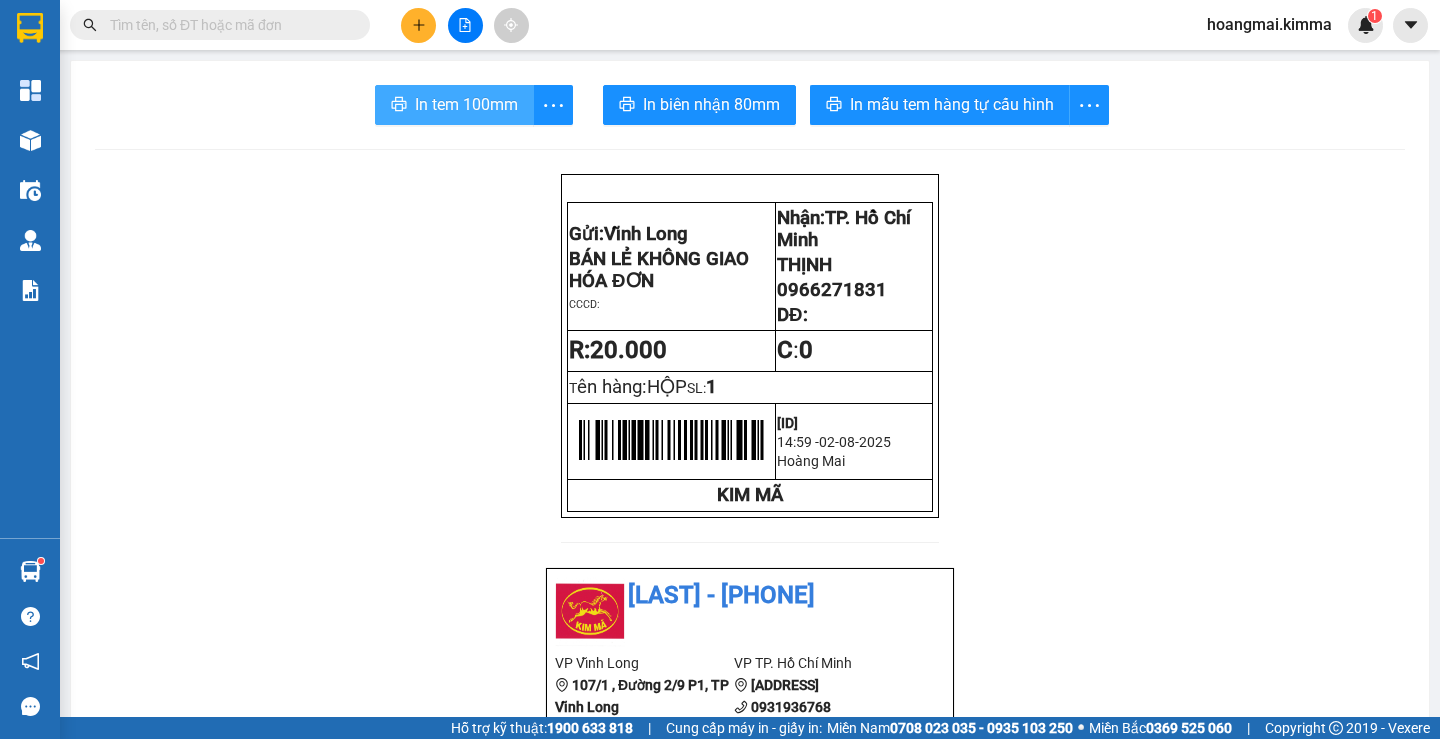 drag, startPoint x: 419, startPoint y: 110, endPoint x: 925, endPoint y: 364, distance: 566.1731 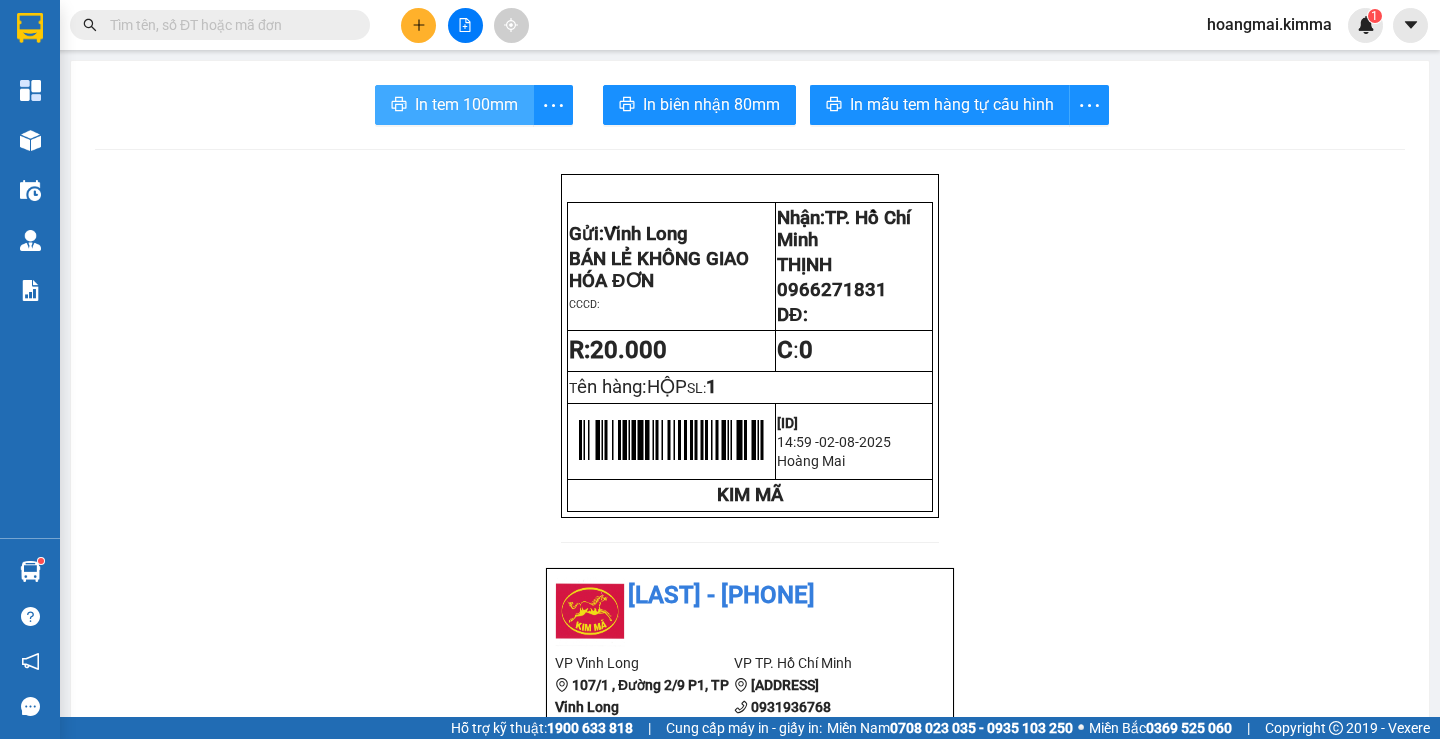scroll, scrollTop: 0, scrollLeft: 0, axis: both 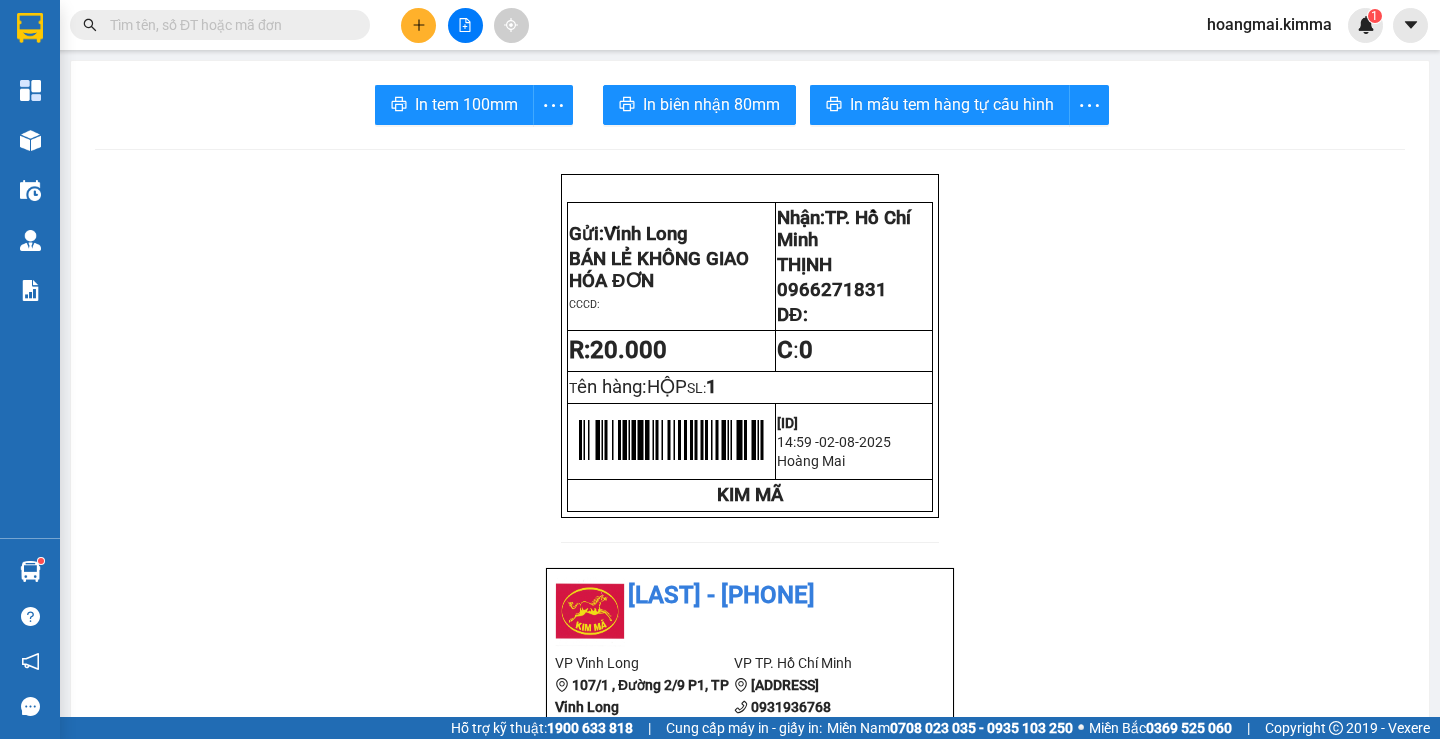 click at bounding box center [228, 25] 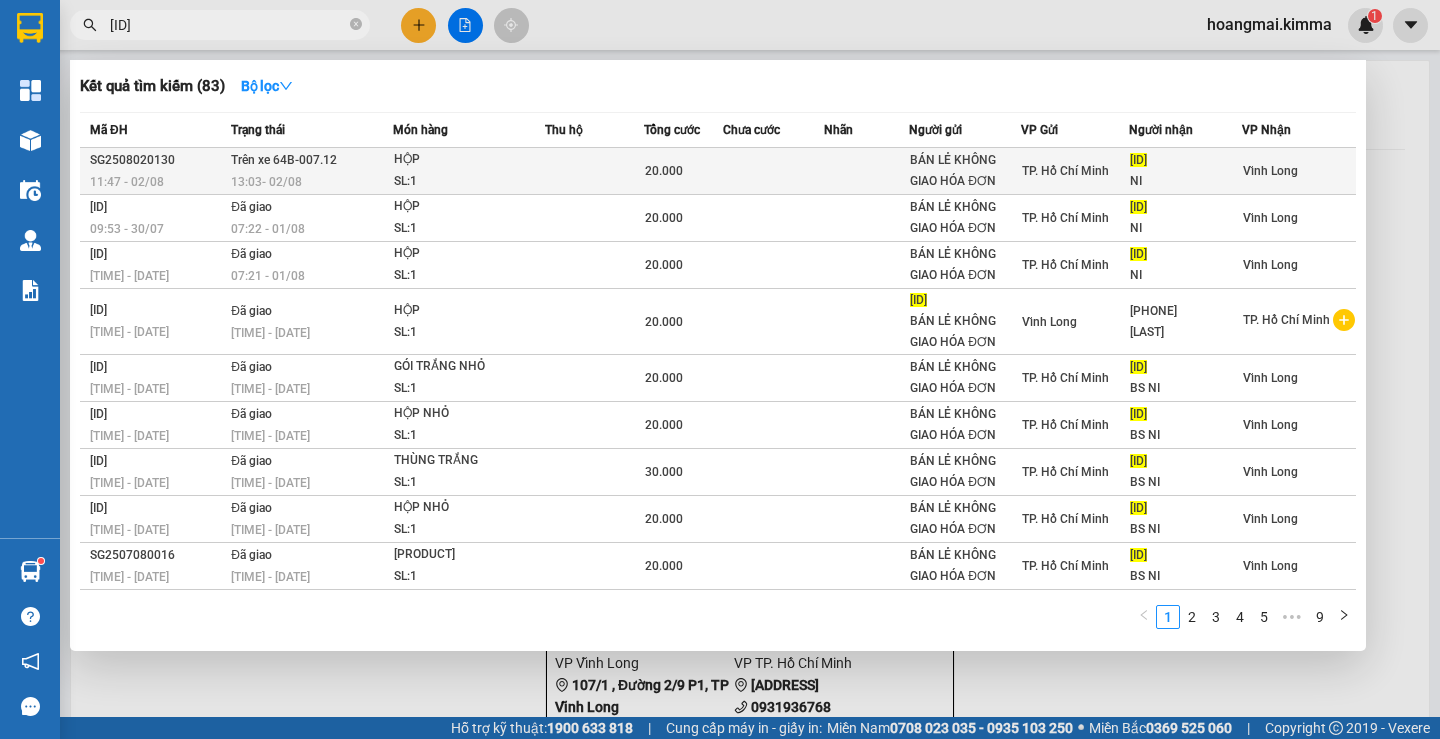 type on "[ID]" 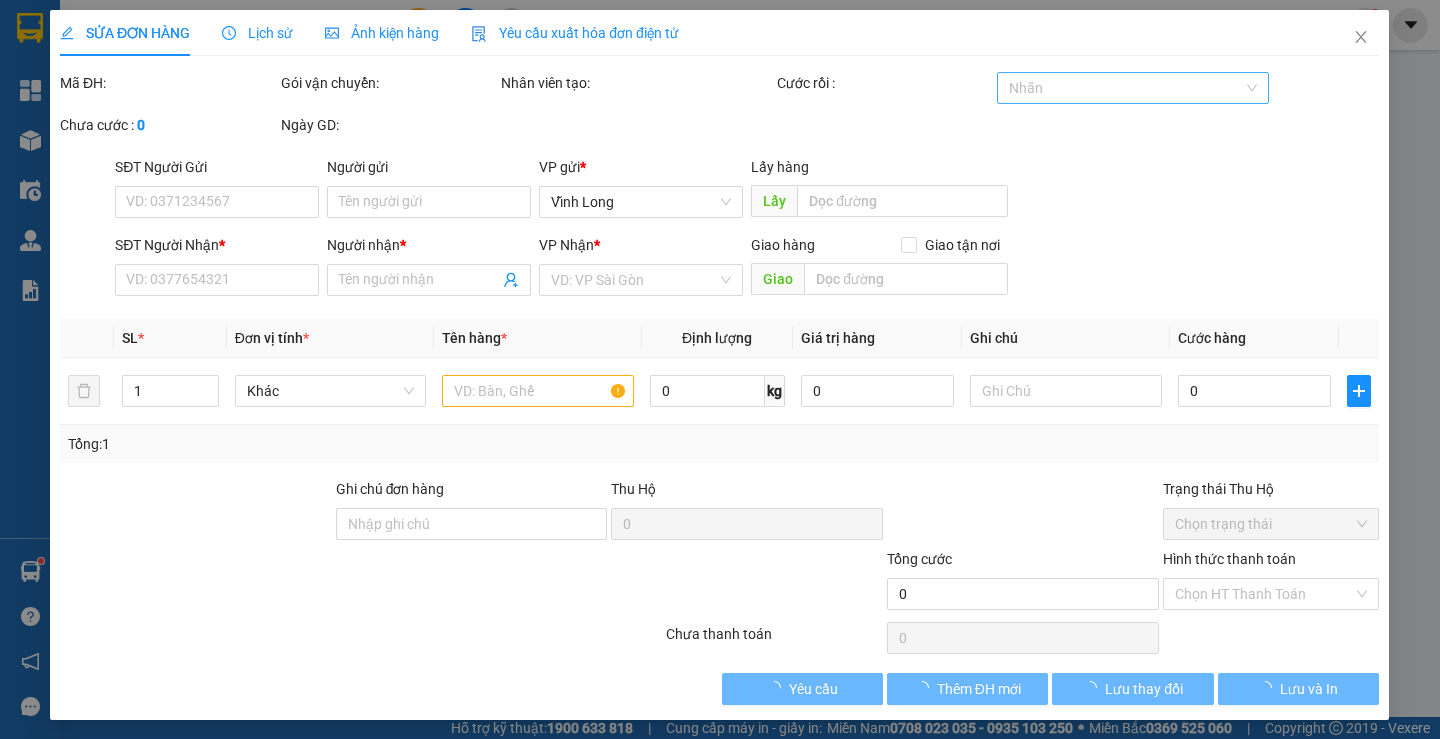 type on "BÁN LẺ KHÔNG GIAO HÓA ĐƠN" 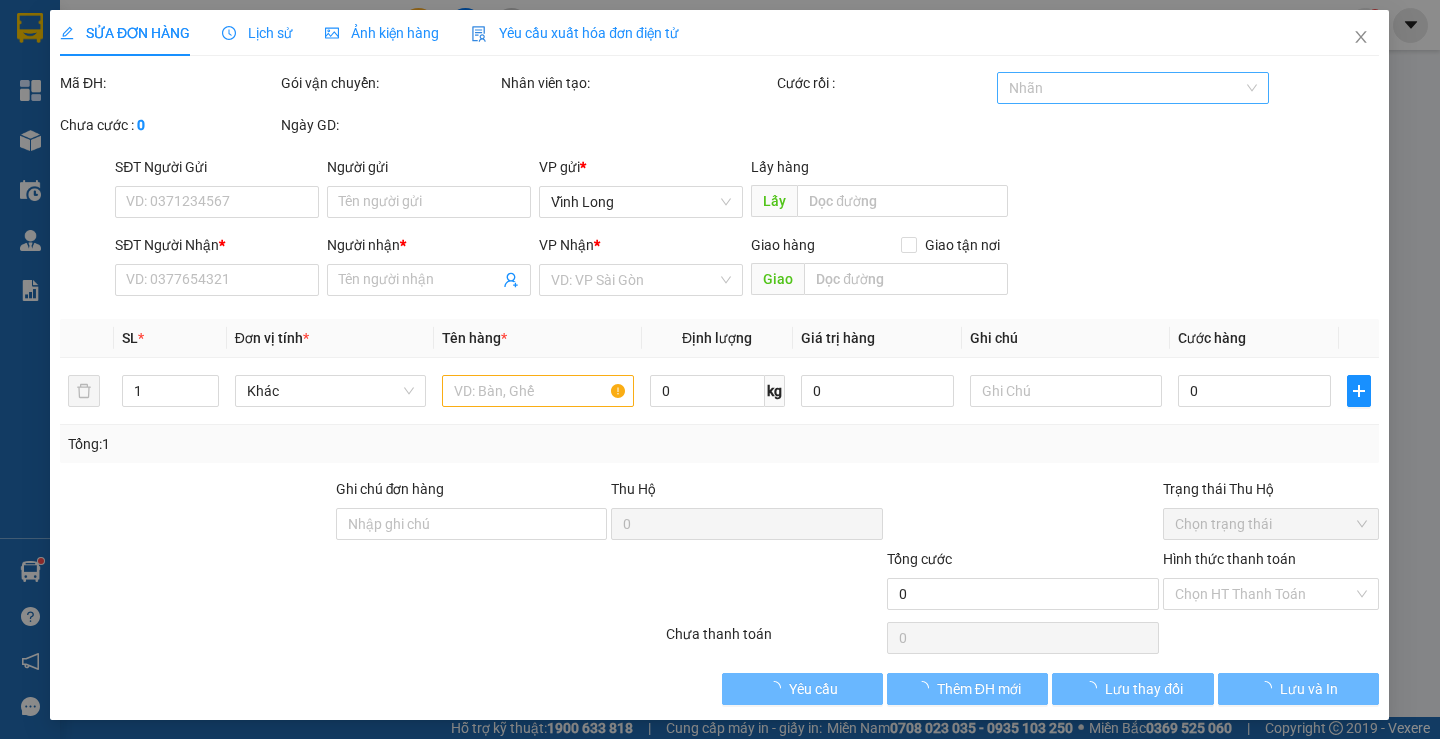 type on "20.000" 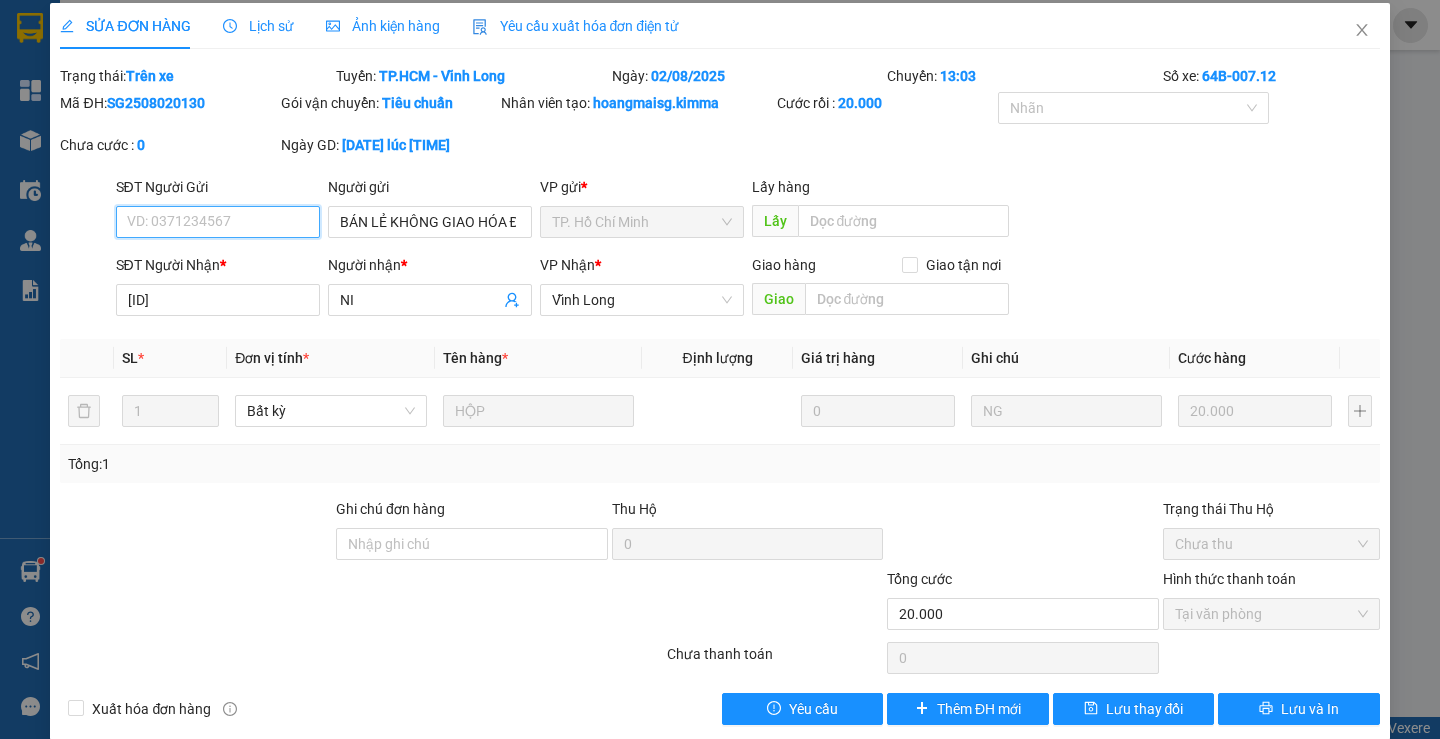 scroll, scrollTop: 0, scrollLeft: 0, axis: both 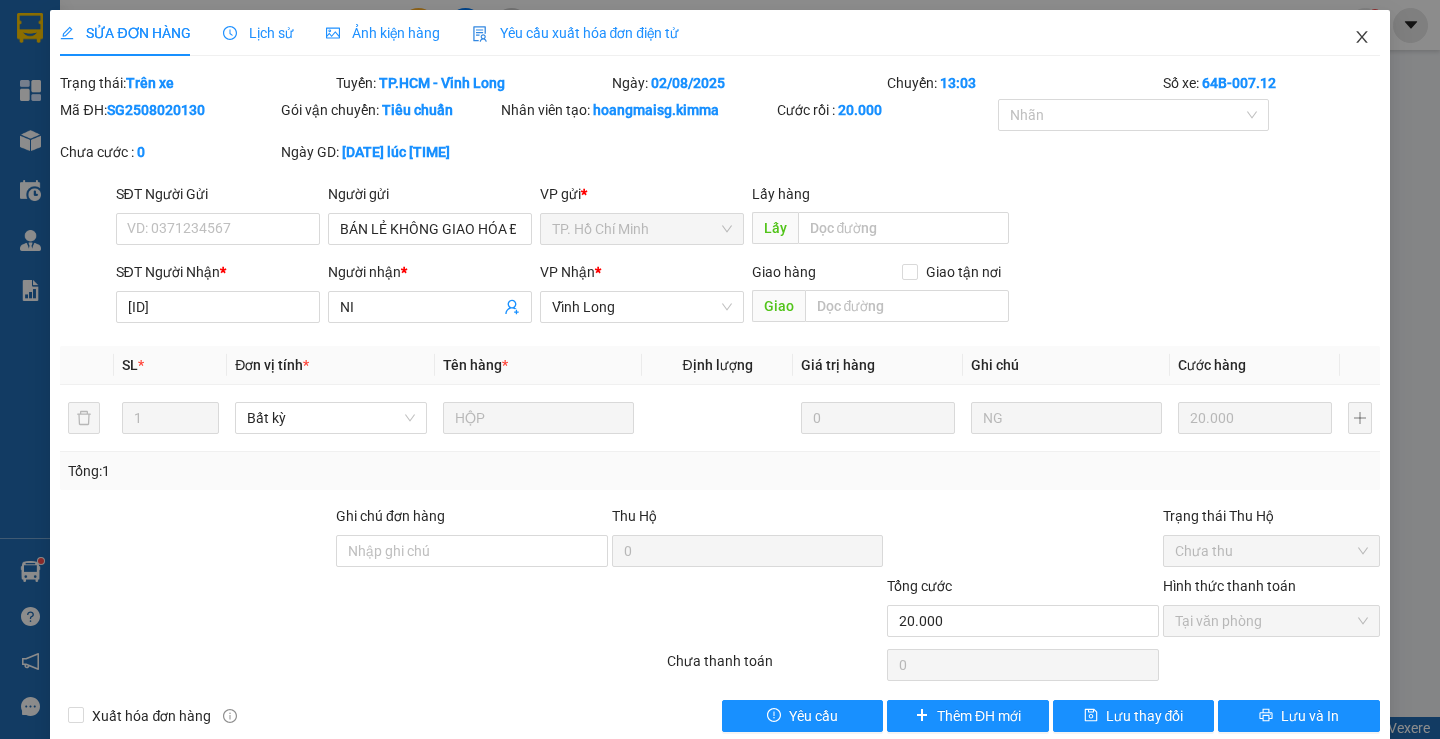 click at bounding box center (1362, 38) 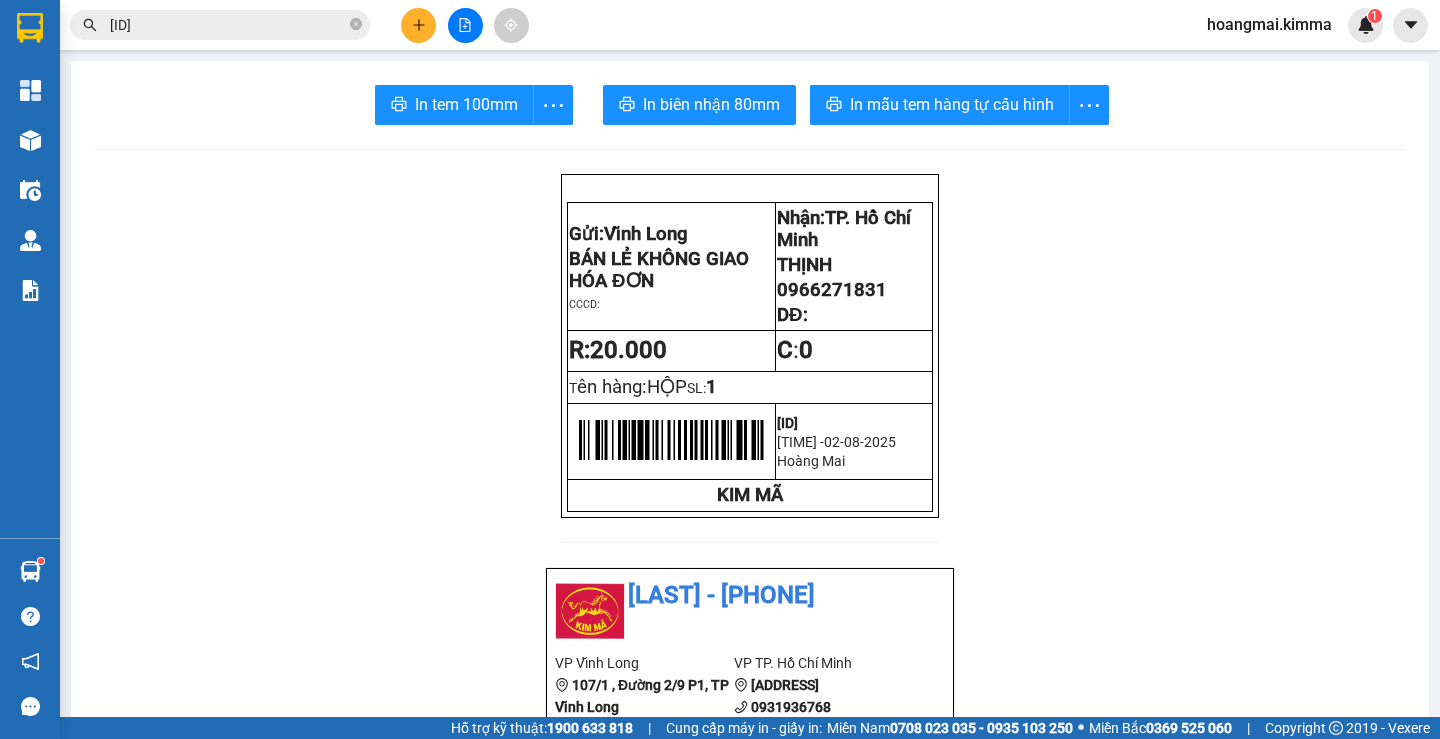 click on "[ID]" at bounding box center [228, 25] 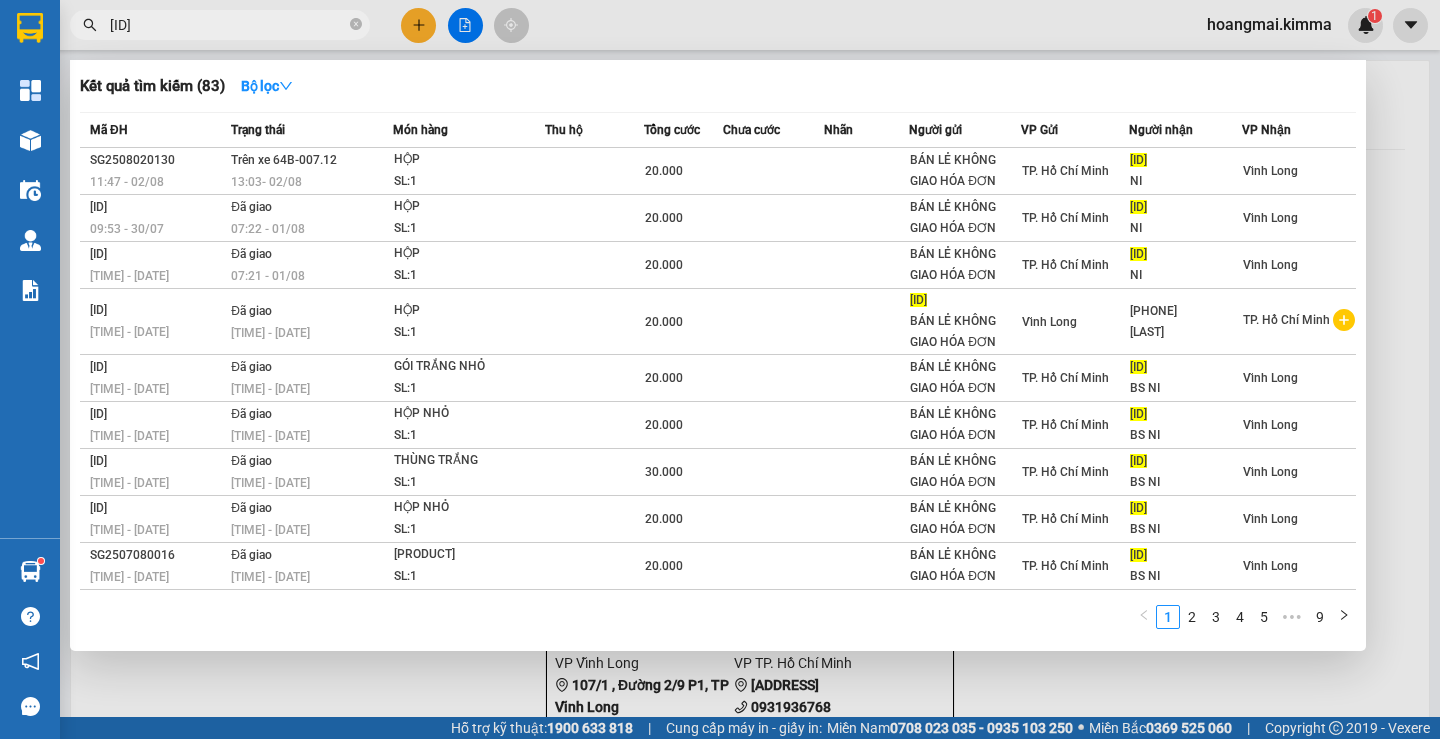 click on "[ID]" at bounding box center [228, 25] 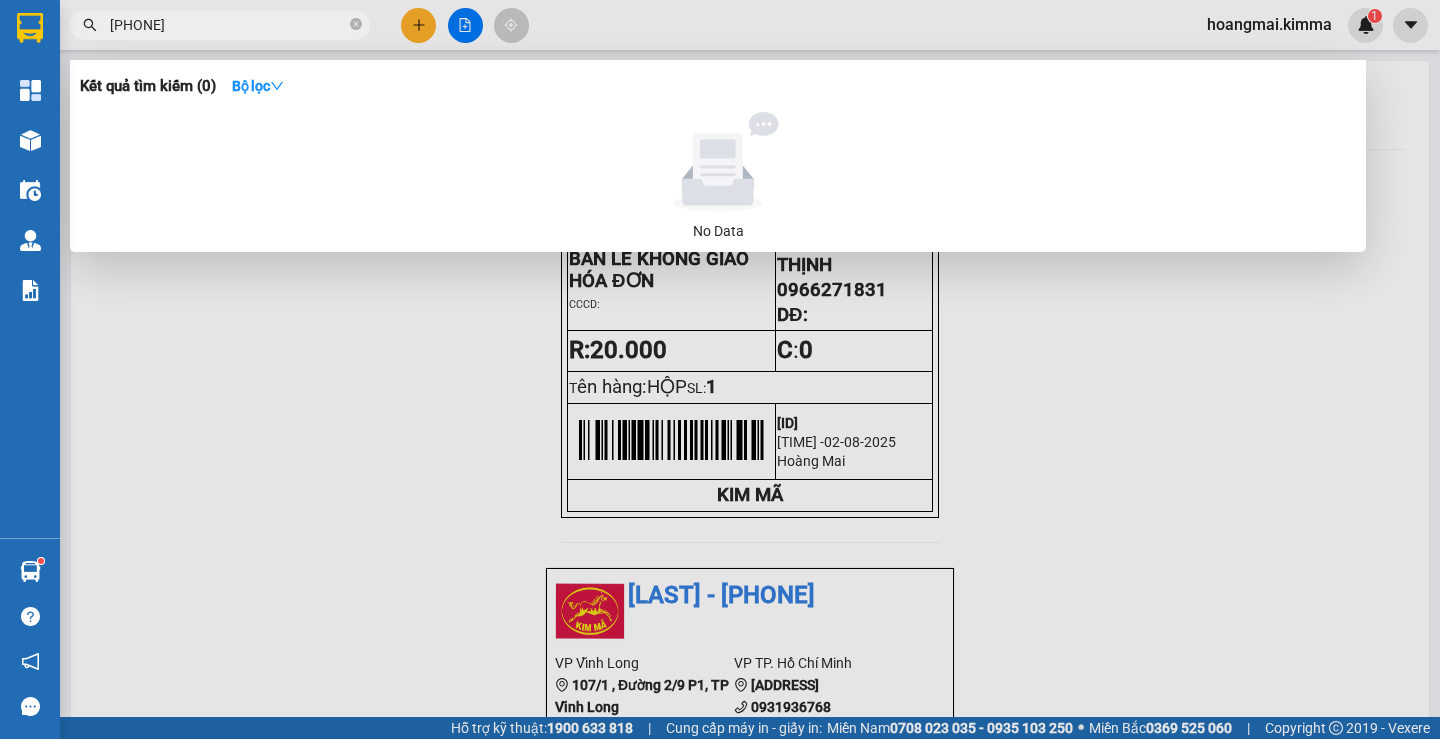 click on "[PHONE]" at bounding box center [228, 25] 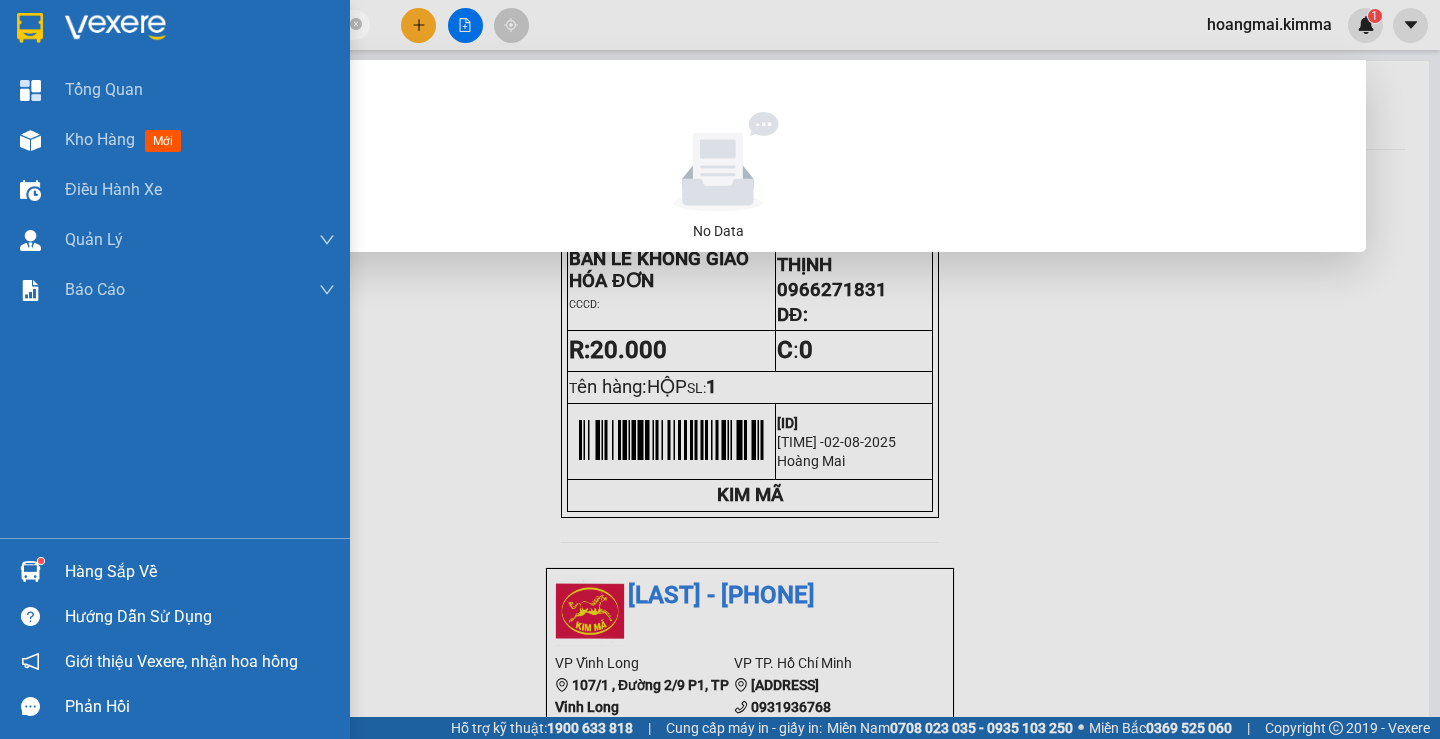 drag, startPoint x: 154, startPoint y: 25, endPoint x: 37, endPoint y: 43, distance: 118.37652 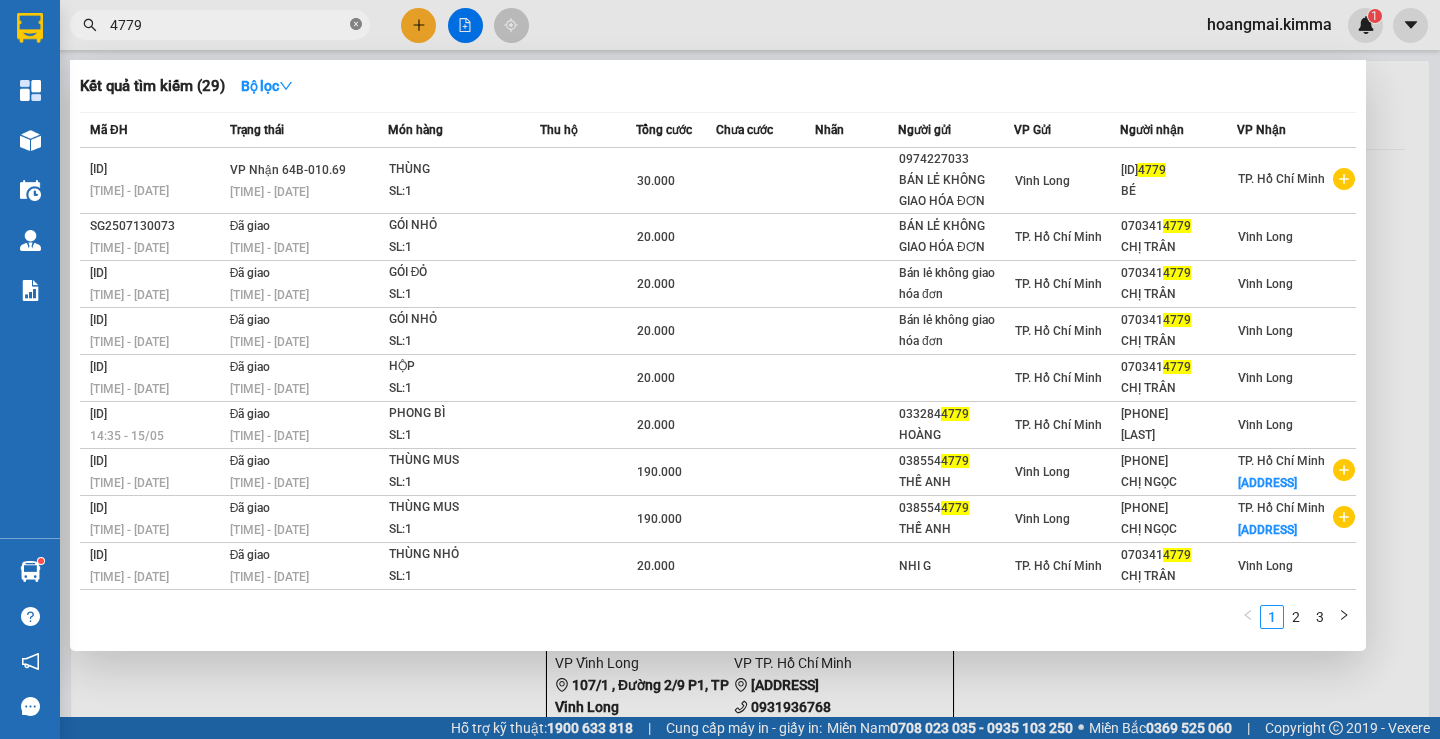 click 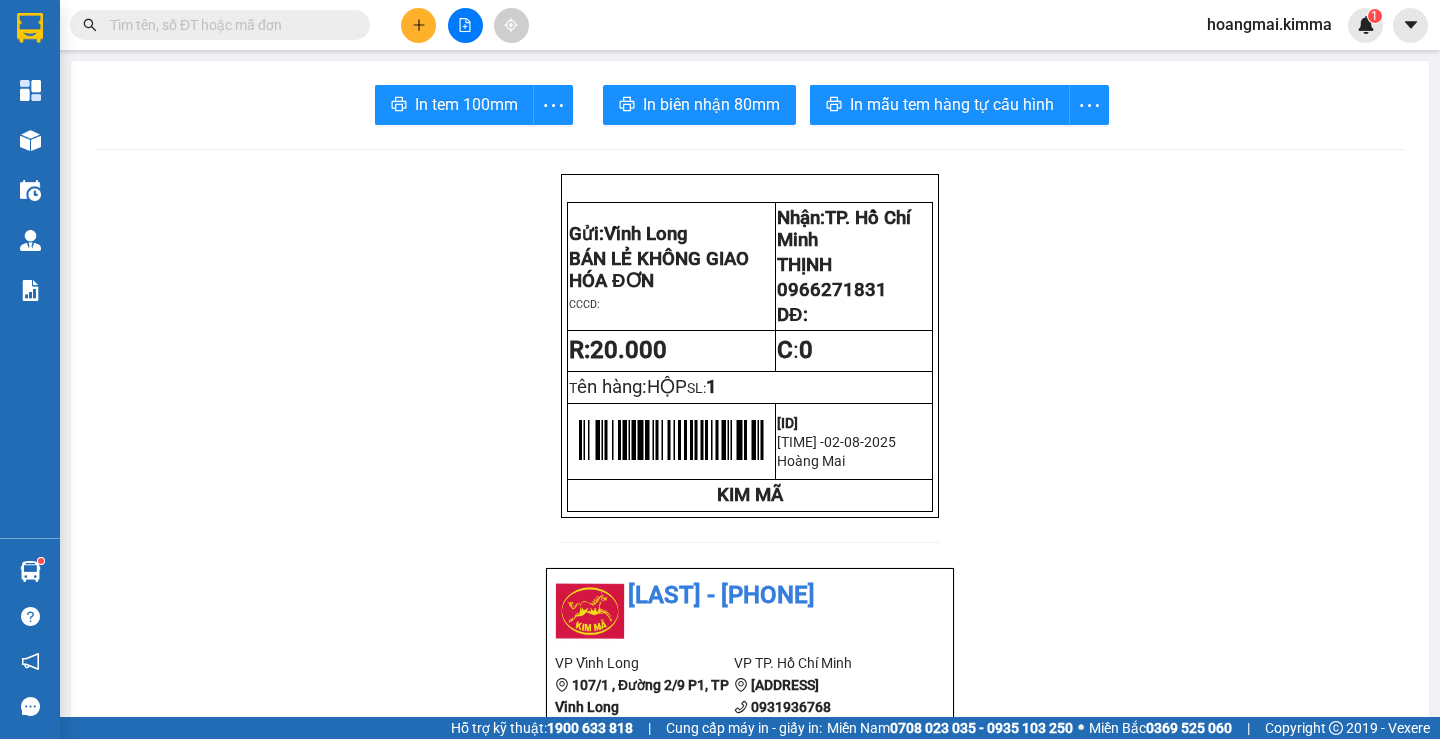 click at bounding box center [228, 25] 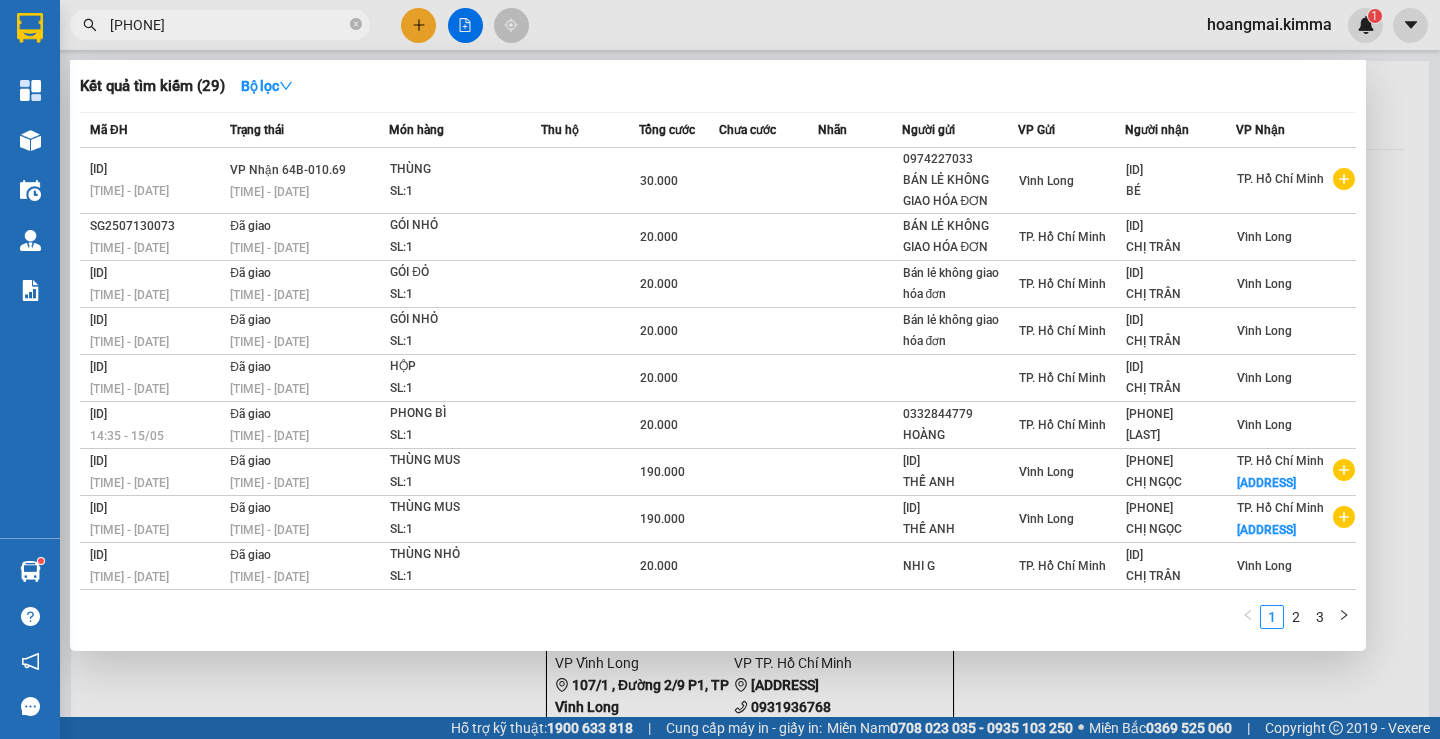 type on "[PHONE]" 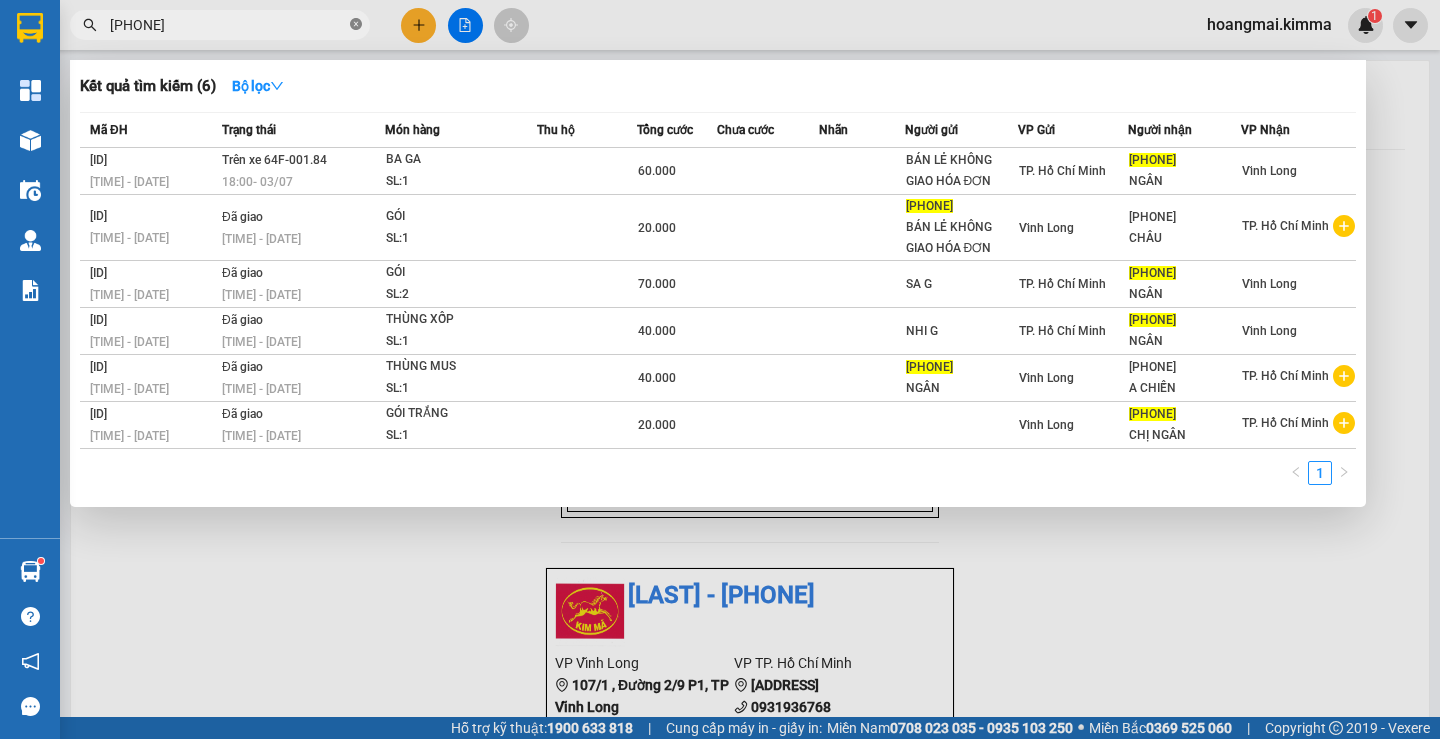 click 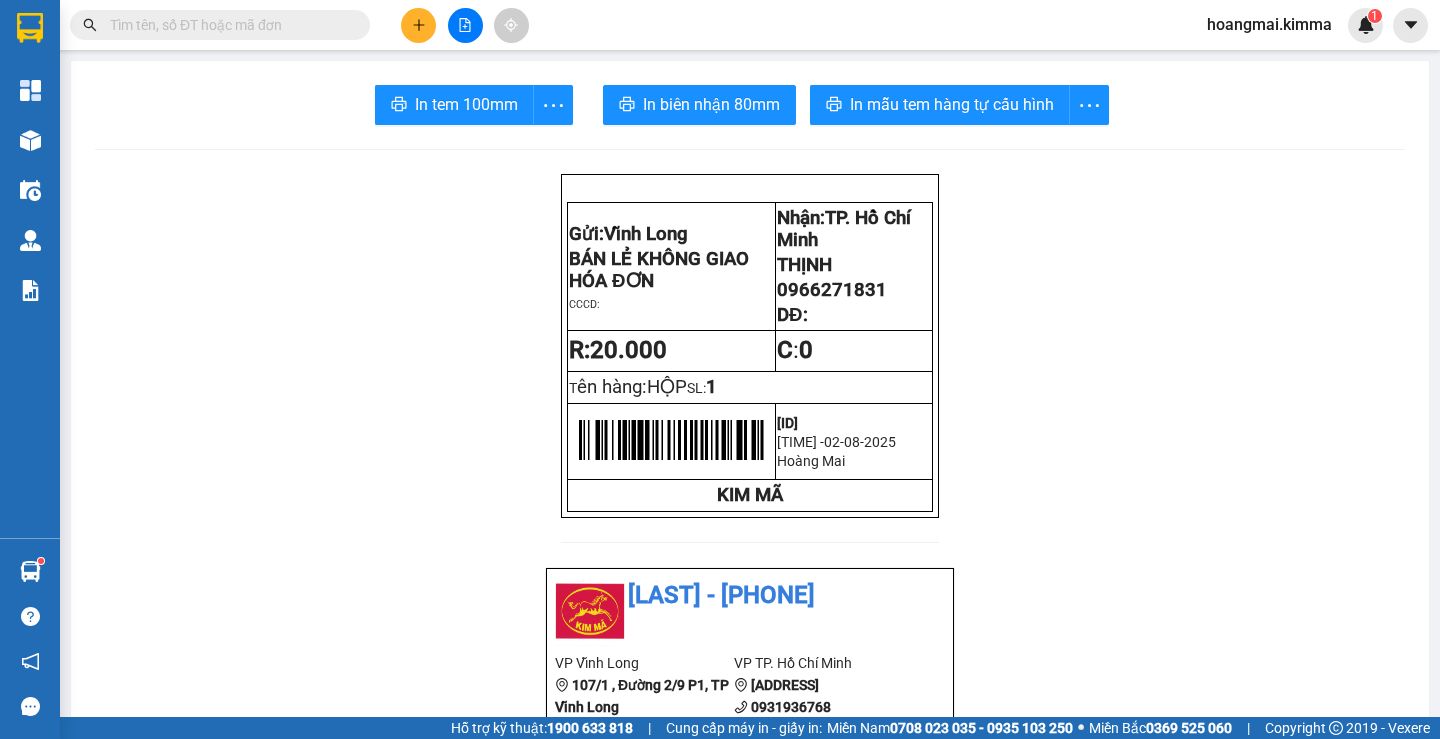 type 